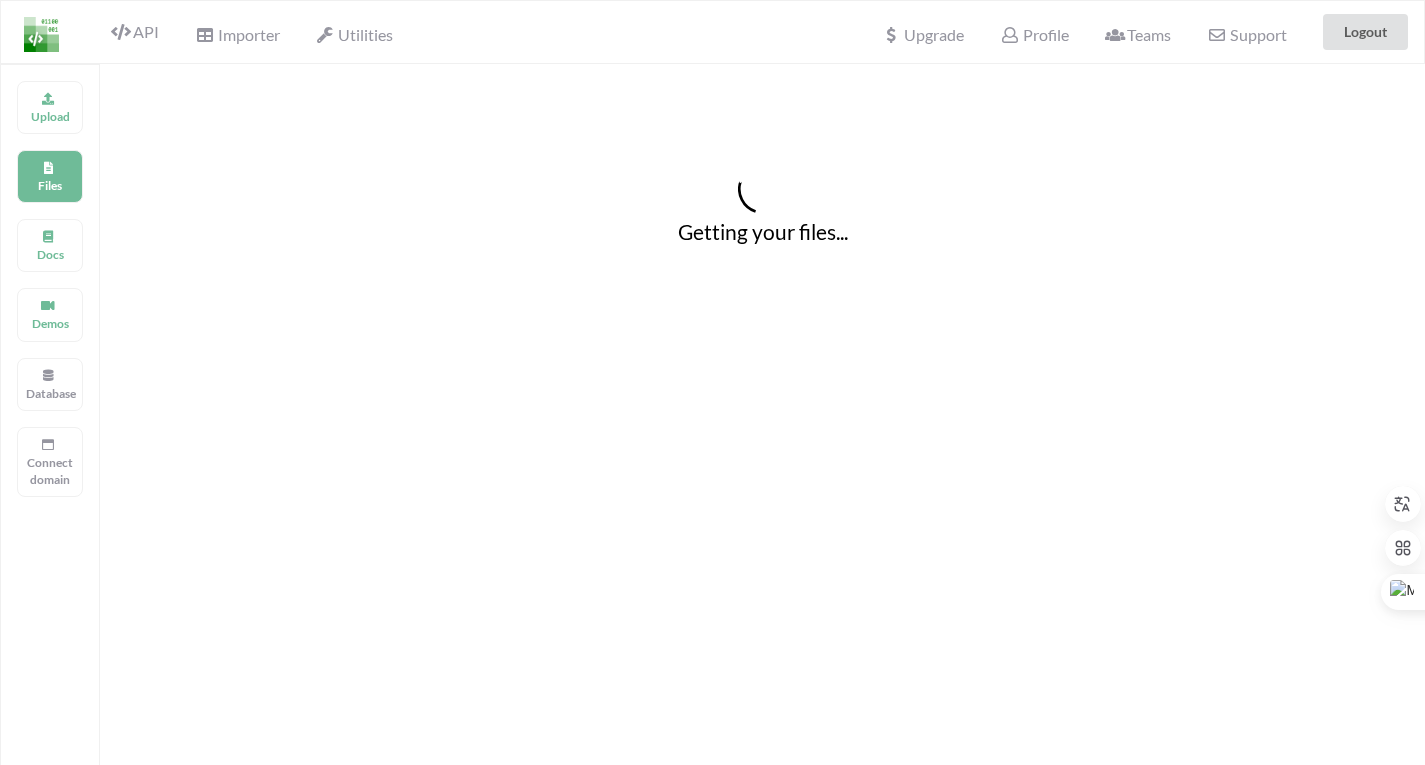 scroll, scrollTop: 19, scrollLeft: 0, axis: vertical 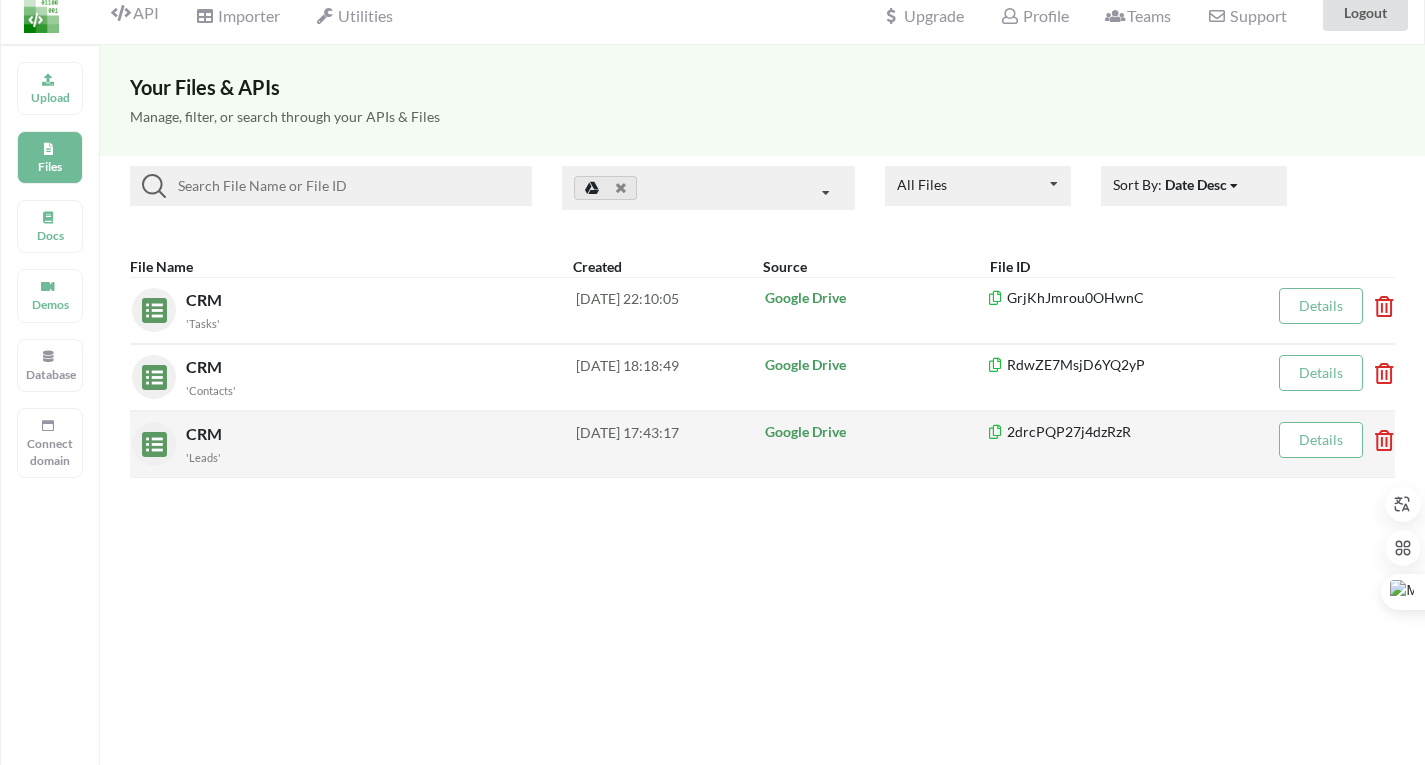 click on "CRM 'Leads' 2025-07-28 17:43:17   Google Drive 2drcPQP27j4dzRzR    Details" at bounding box center [762, 444] 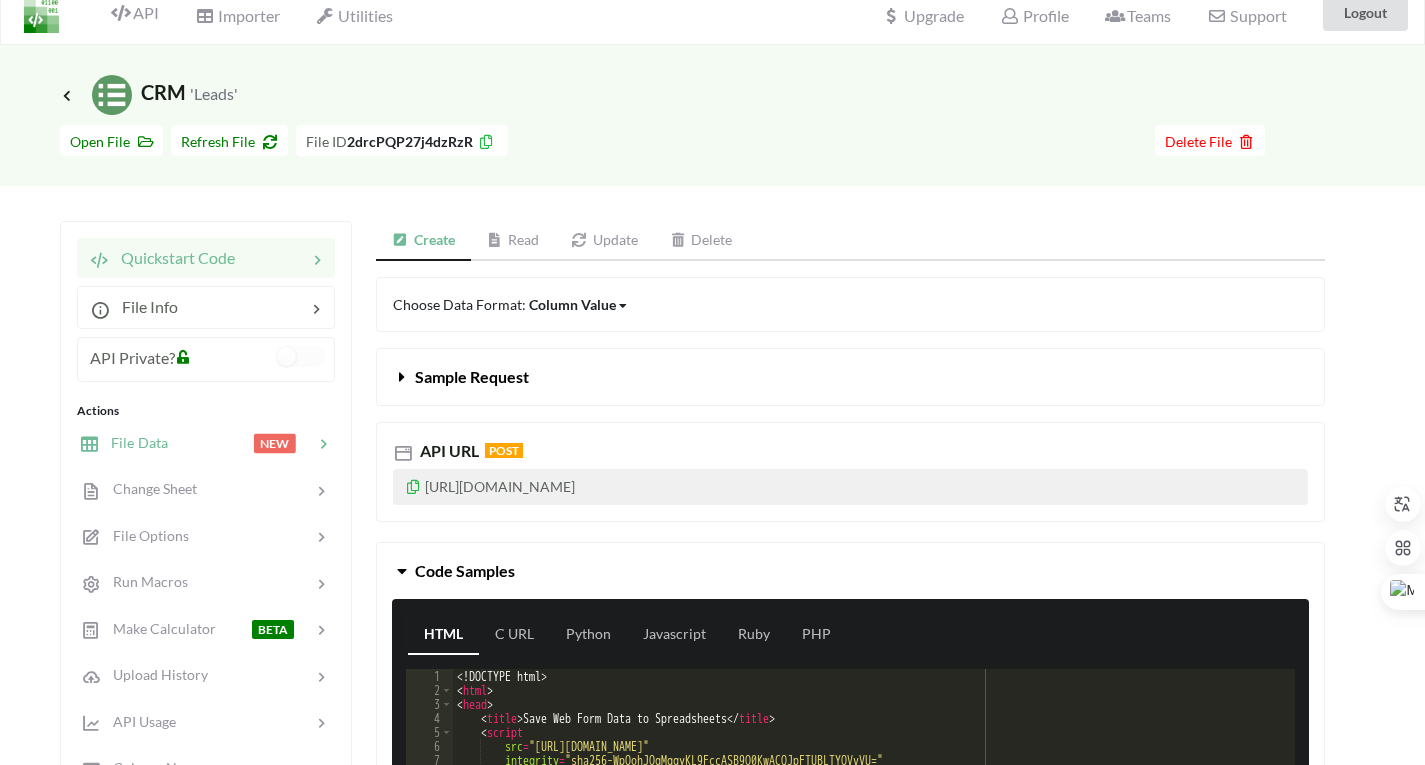 click on "File Data" at bounding box center [133, 442] 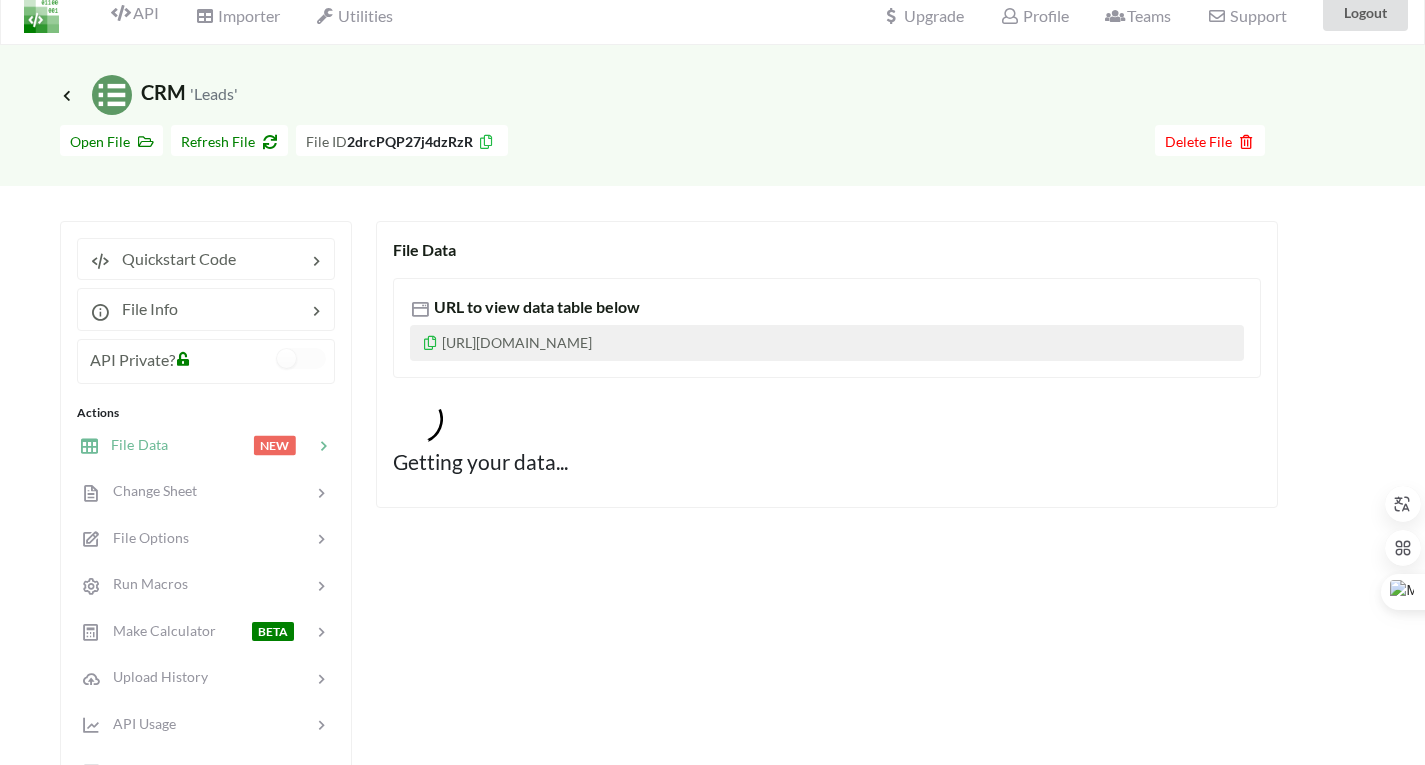 click at bounding box center (430, 340) 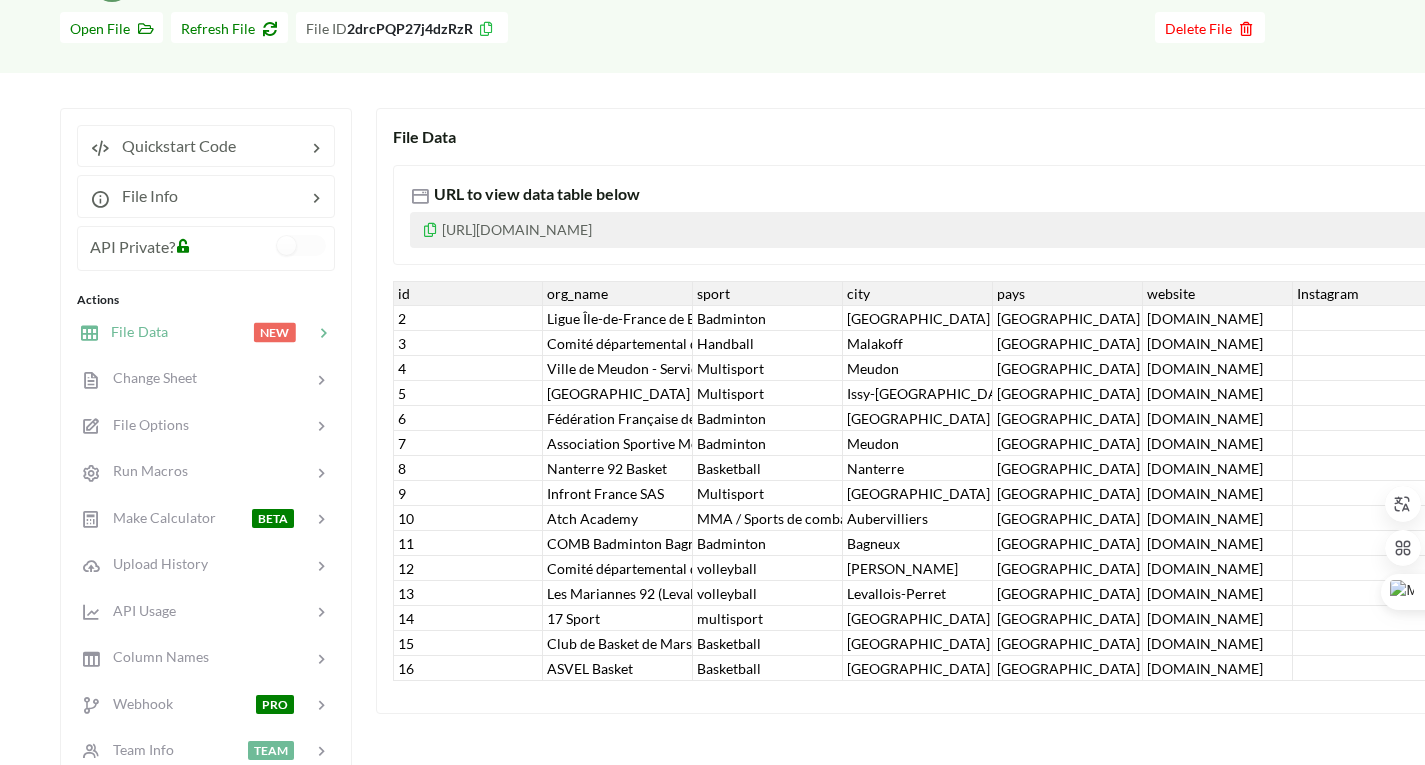 scroll, scrollTop: 171, scrollLeft: 0, axis: vertical 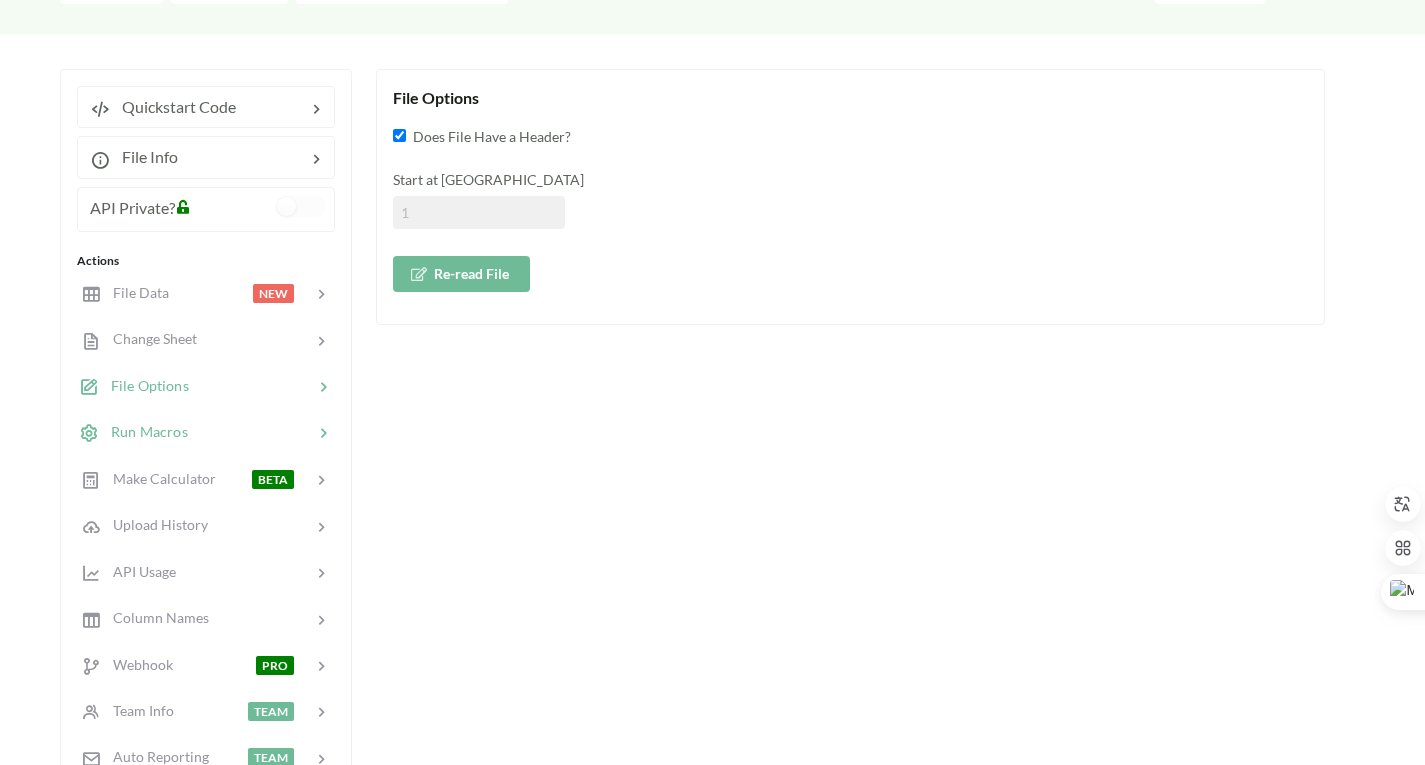 click on "Run Macros" at bounding box center [143, 431] 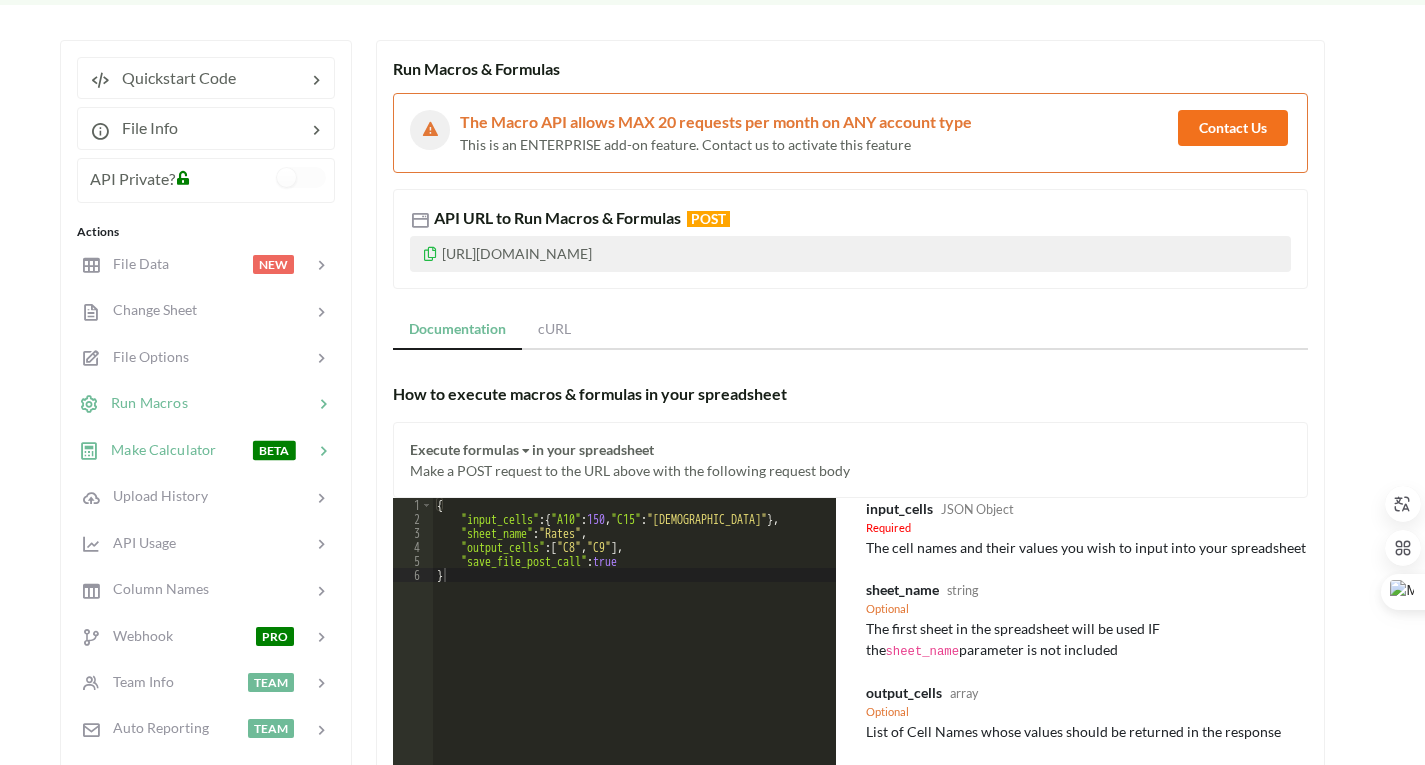 scroll, scrollTop: 204, scrollLeft: 0, axis: vertical 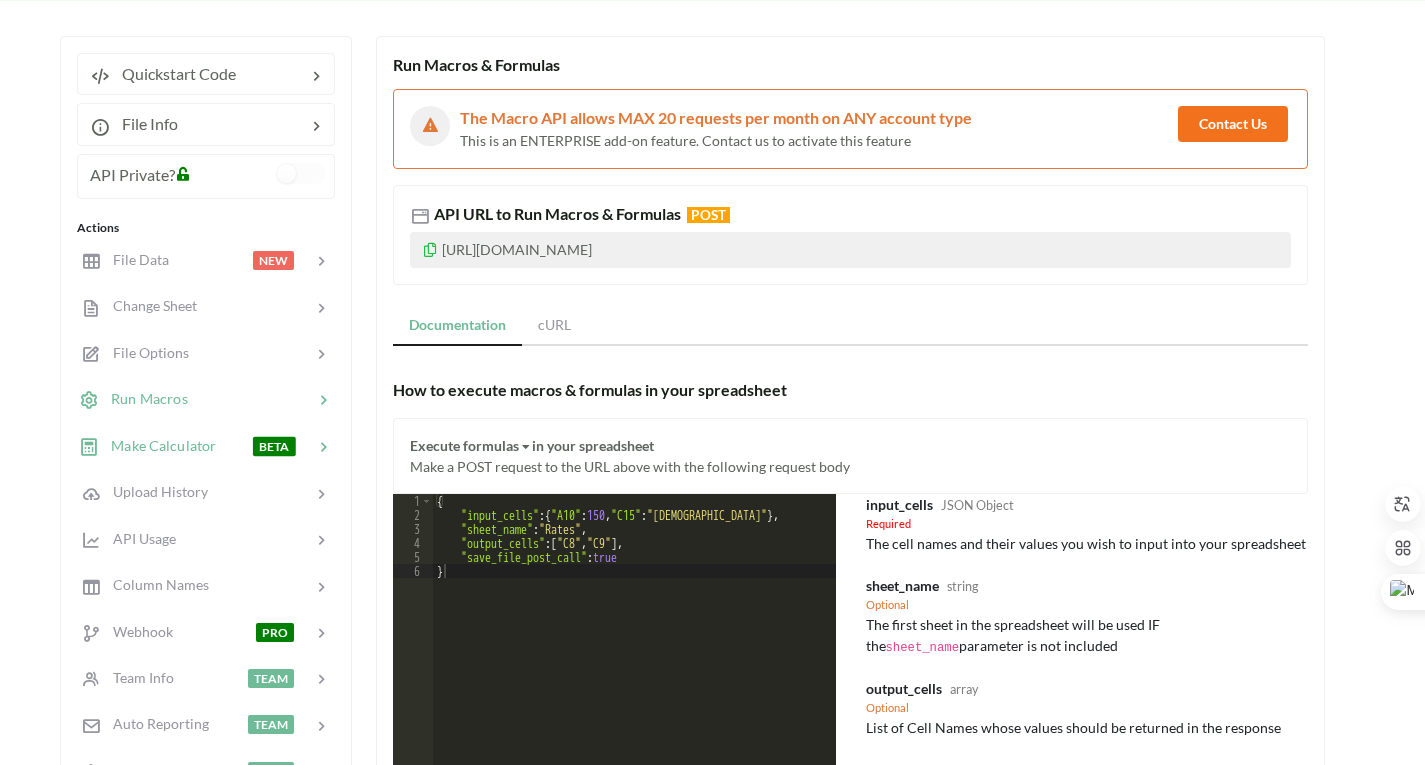 click on "Make Calculator" at bounding box center (157, 445) 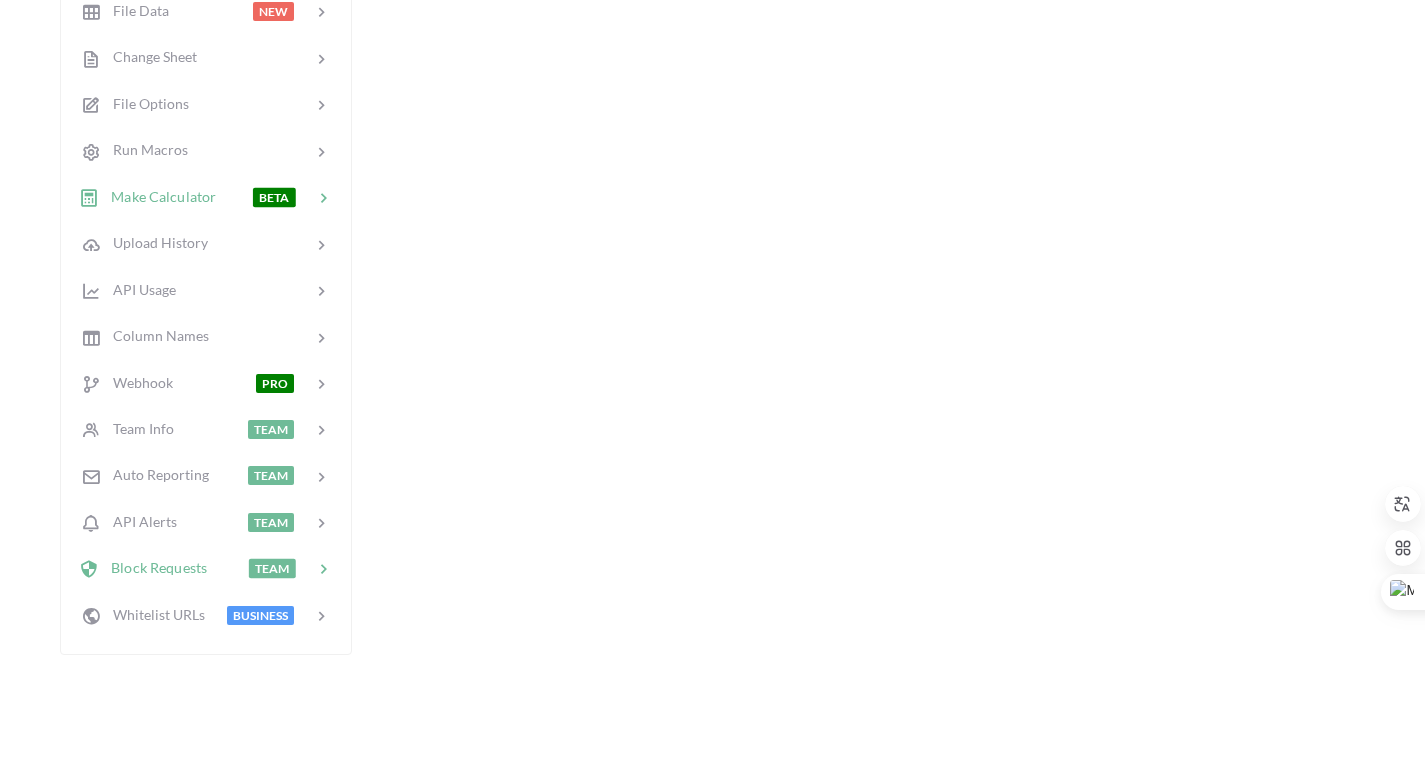 scroll, scrollTop: 457, scrollLeft: 0, axis: vertical 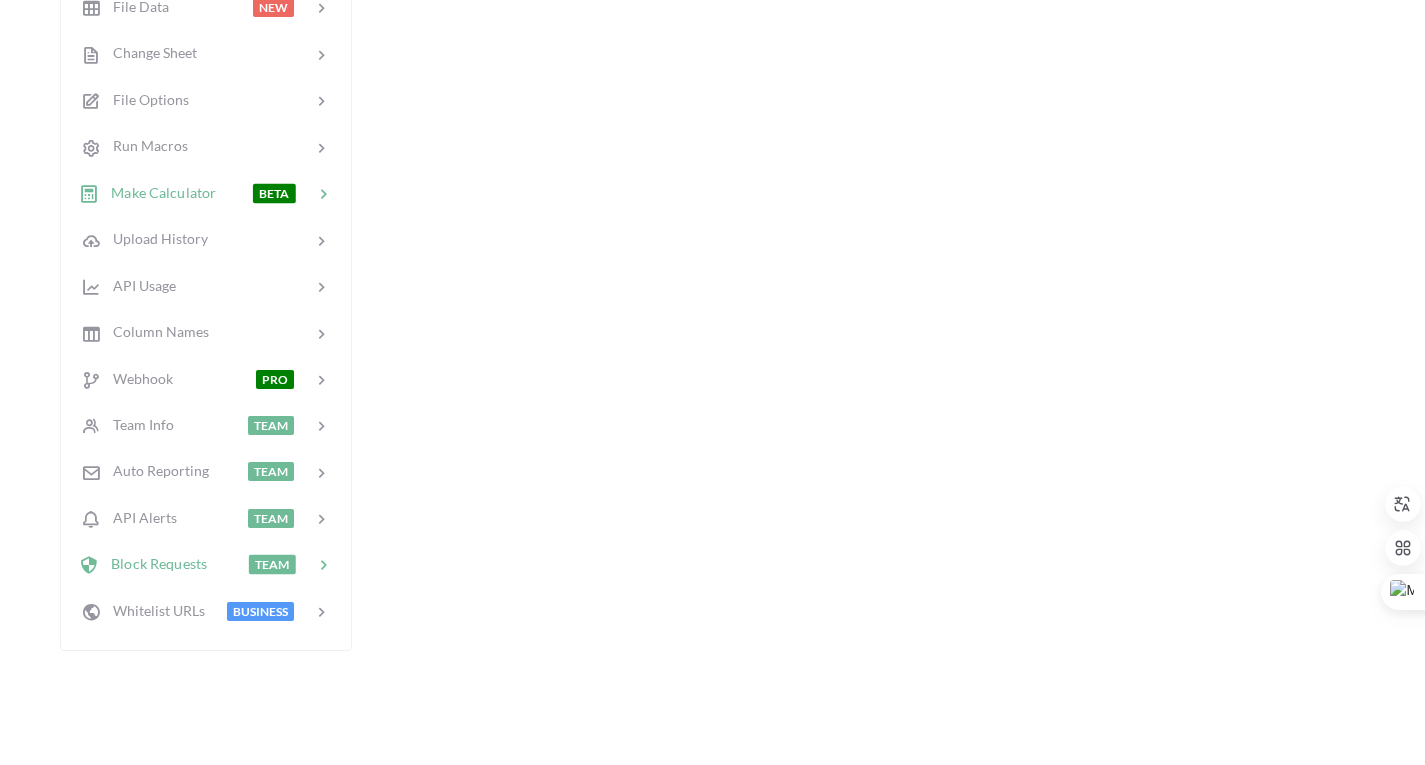 click at bounding box center [228, 564] 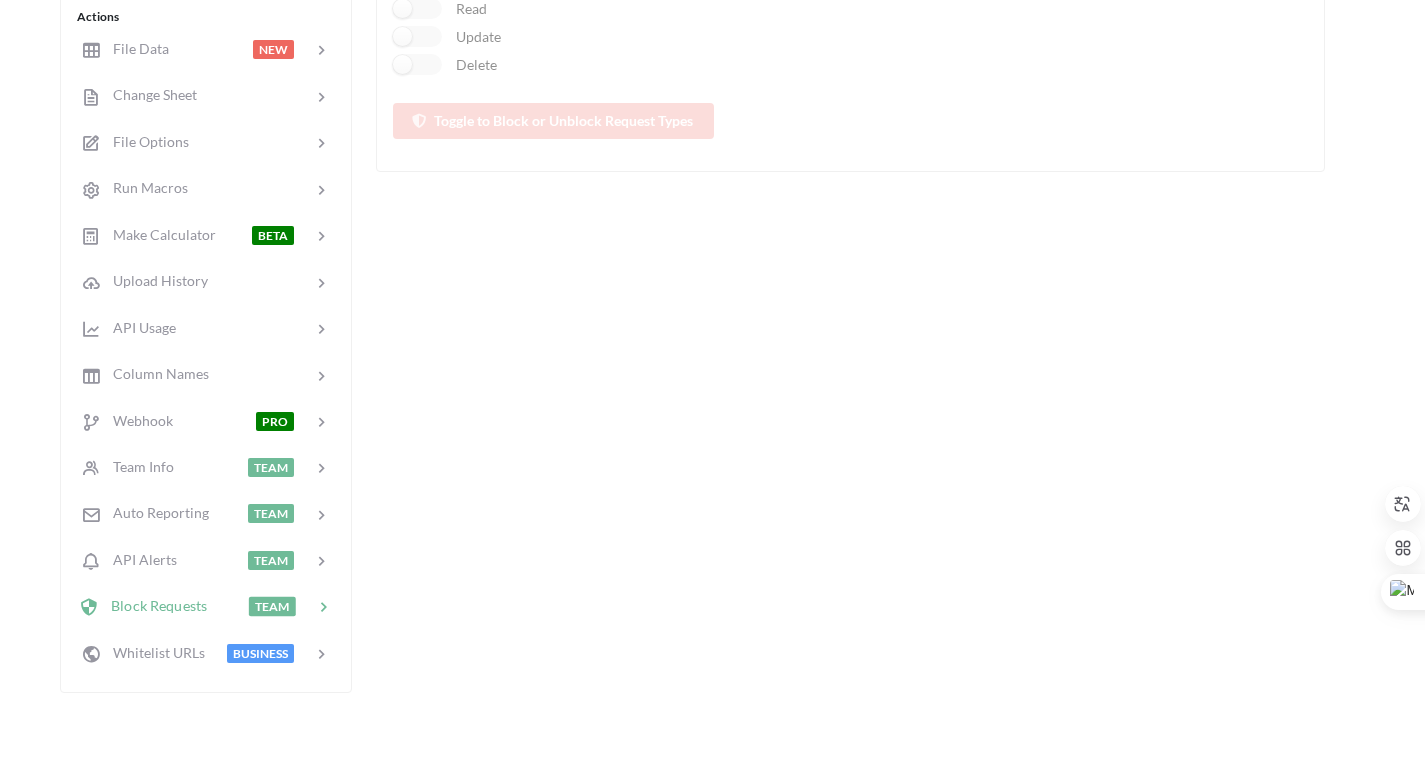 scroll, scrollTop: 420, scrollLeft: 0, axis: vertical 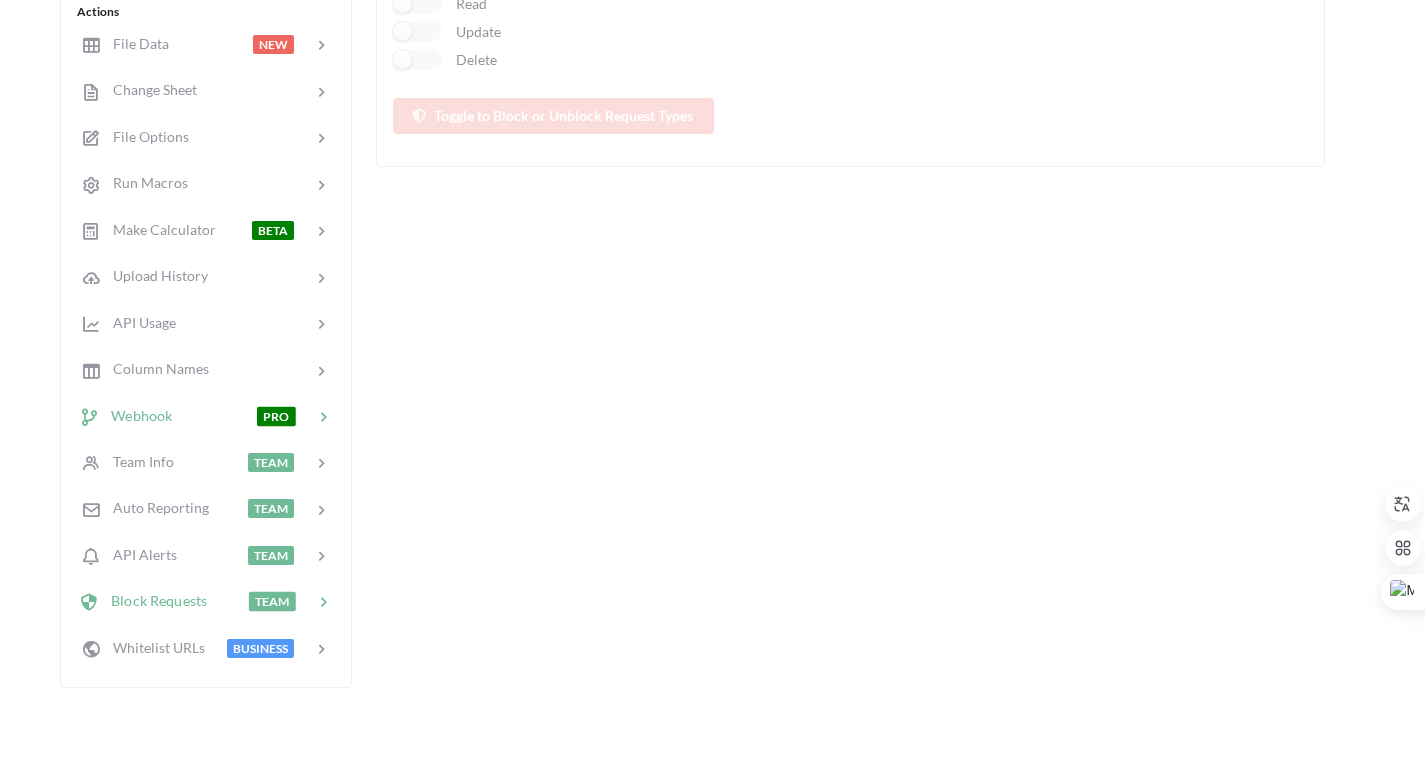 click at bounding box center (214, 415) 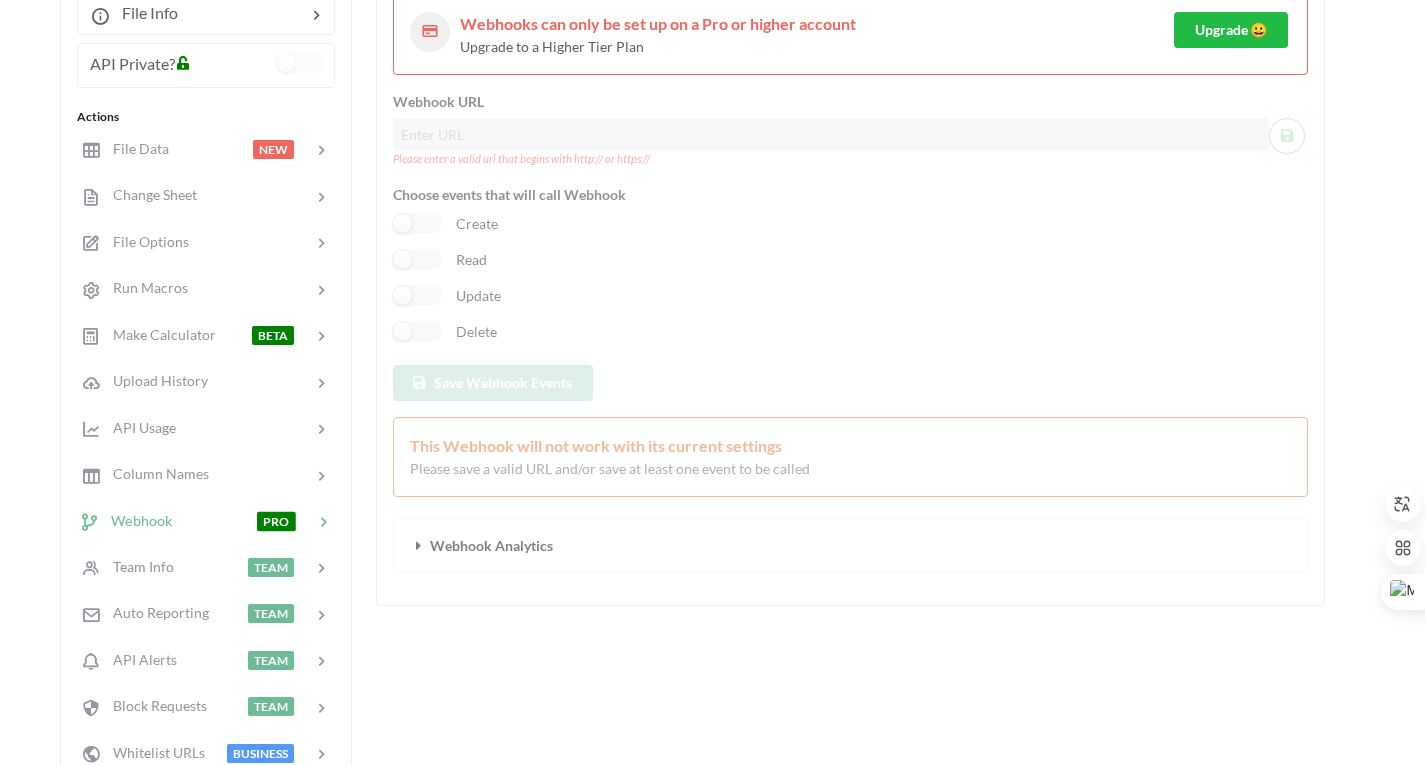 scroll, scrollTop: 291, scrollLeft: 0, axis: vertical 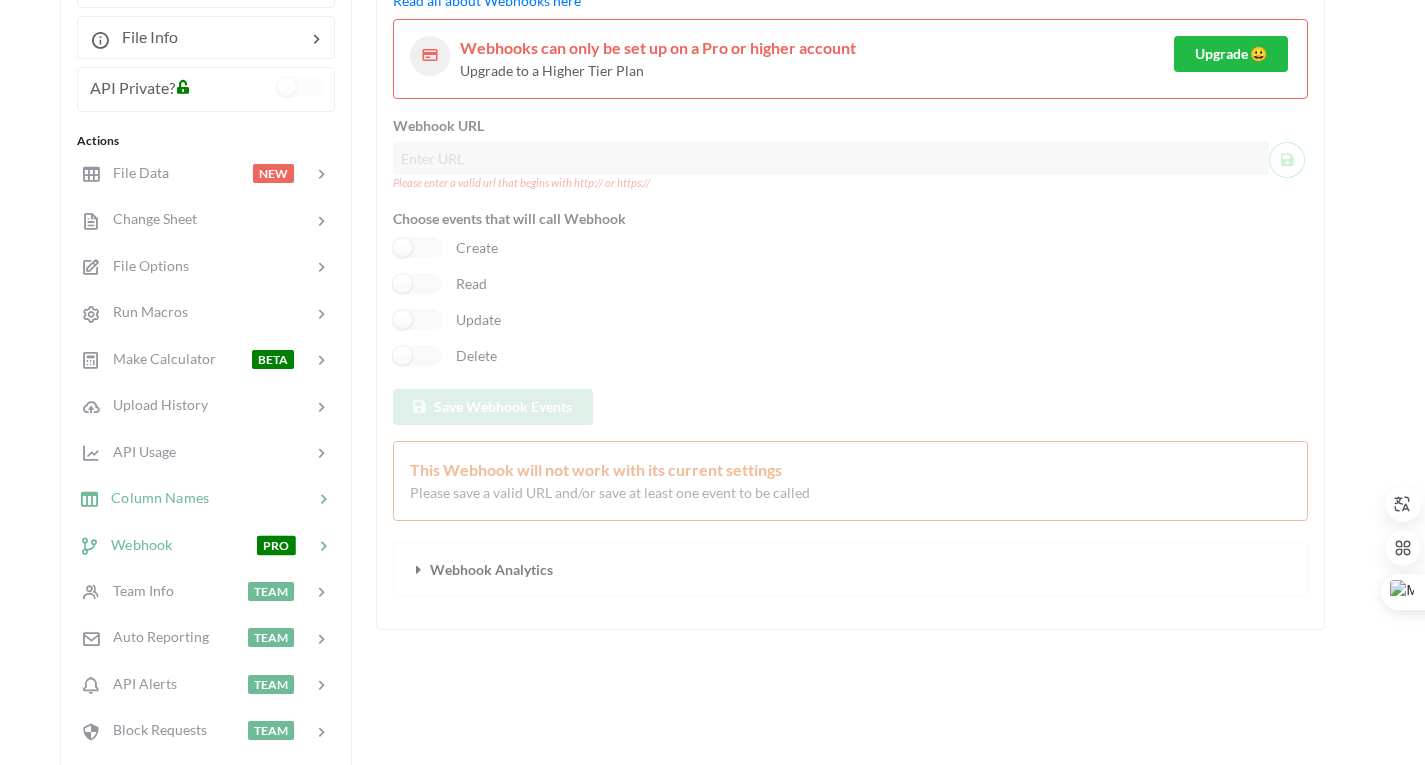 click on "Column Names" at bounding box center [154, 497] 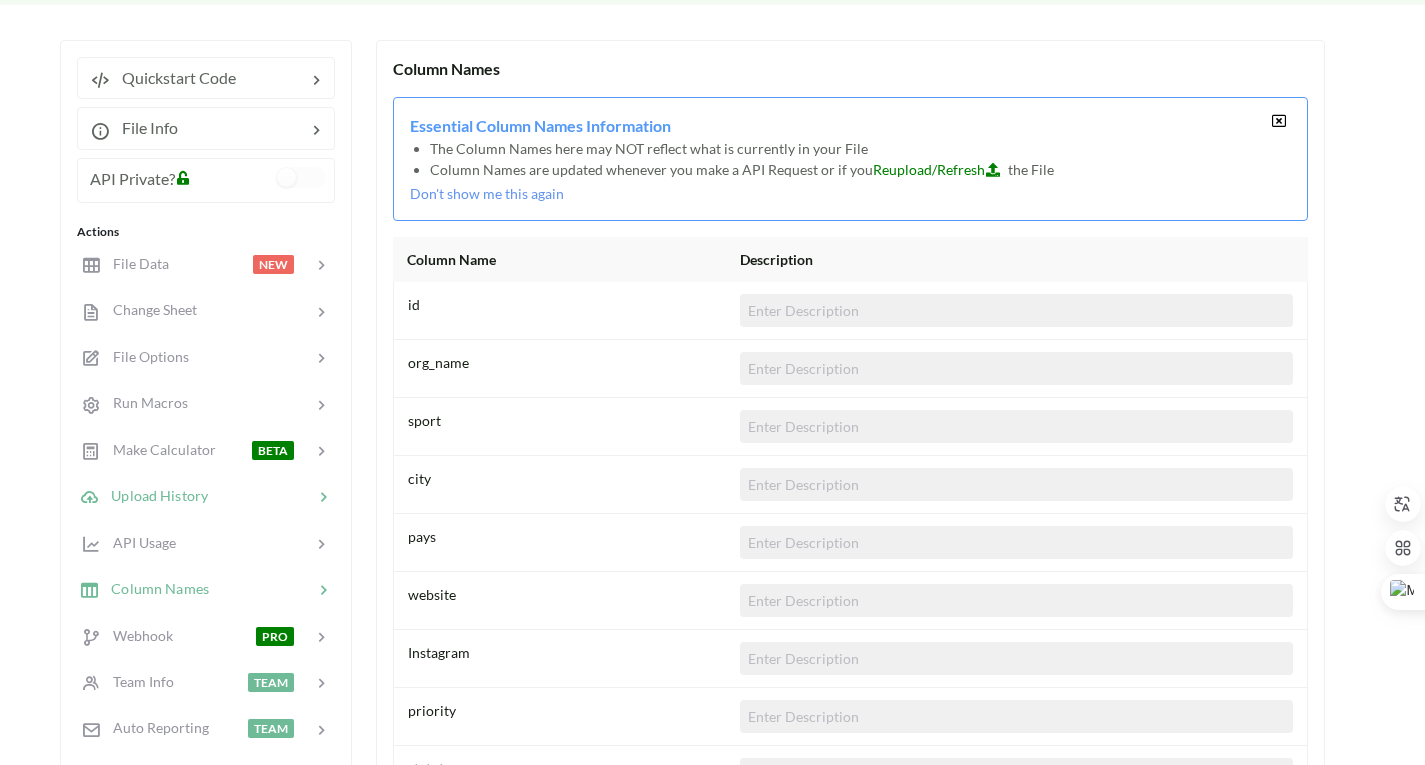 scroll, scrollTop: 201, scrollLeft: 0, axis: vertical 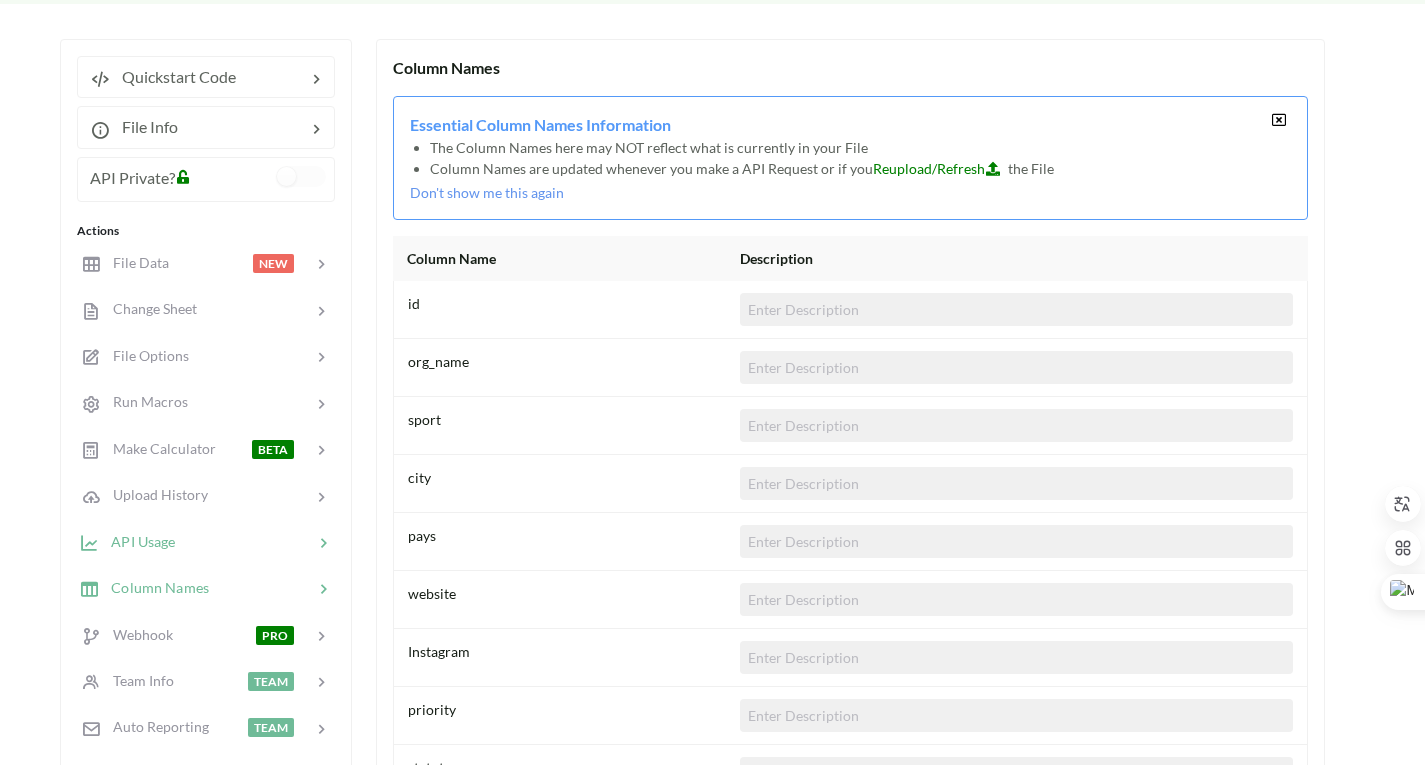 click at bounding box center [244, 541] 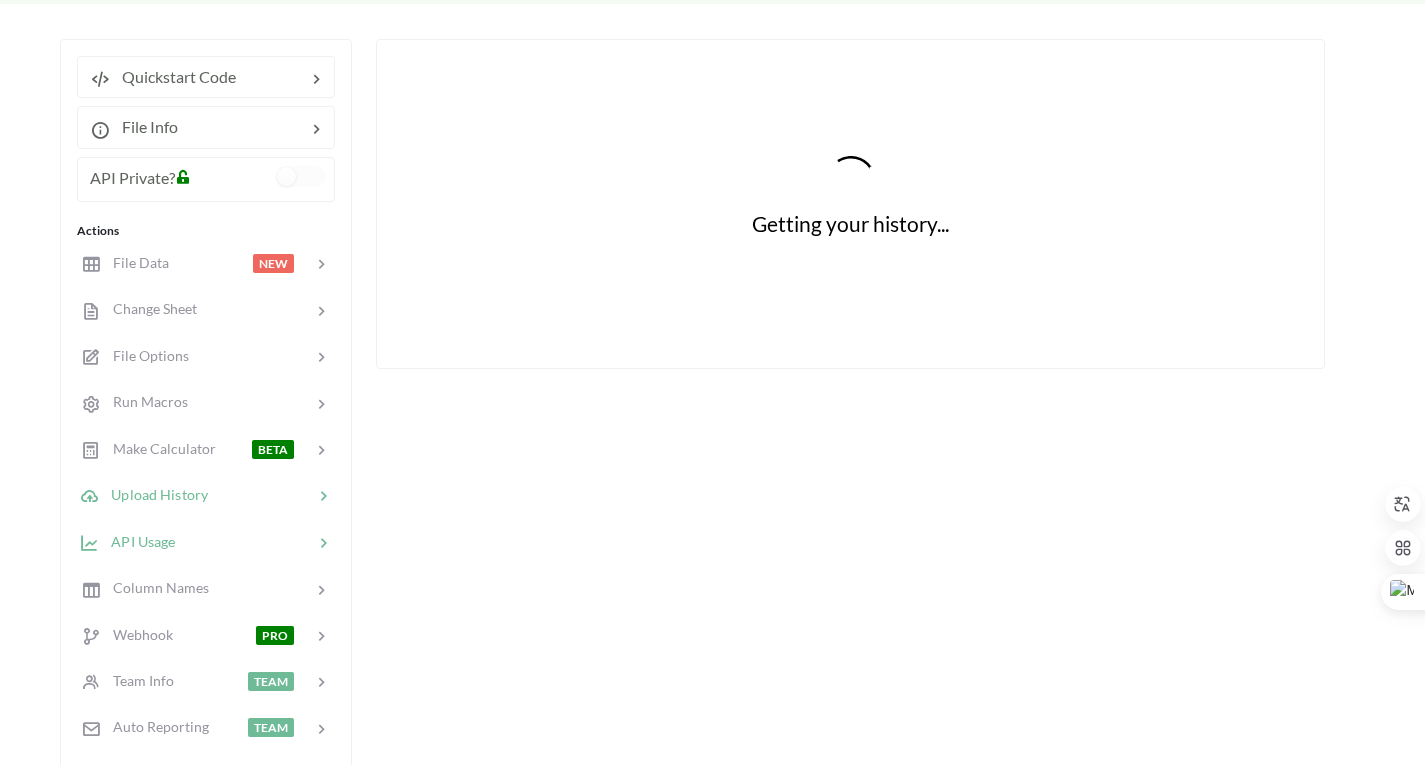 click on "Upload History" at bounding box center [153, 494] 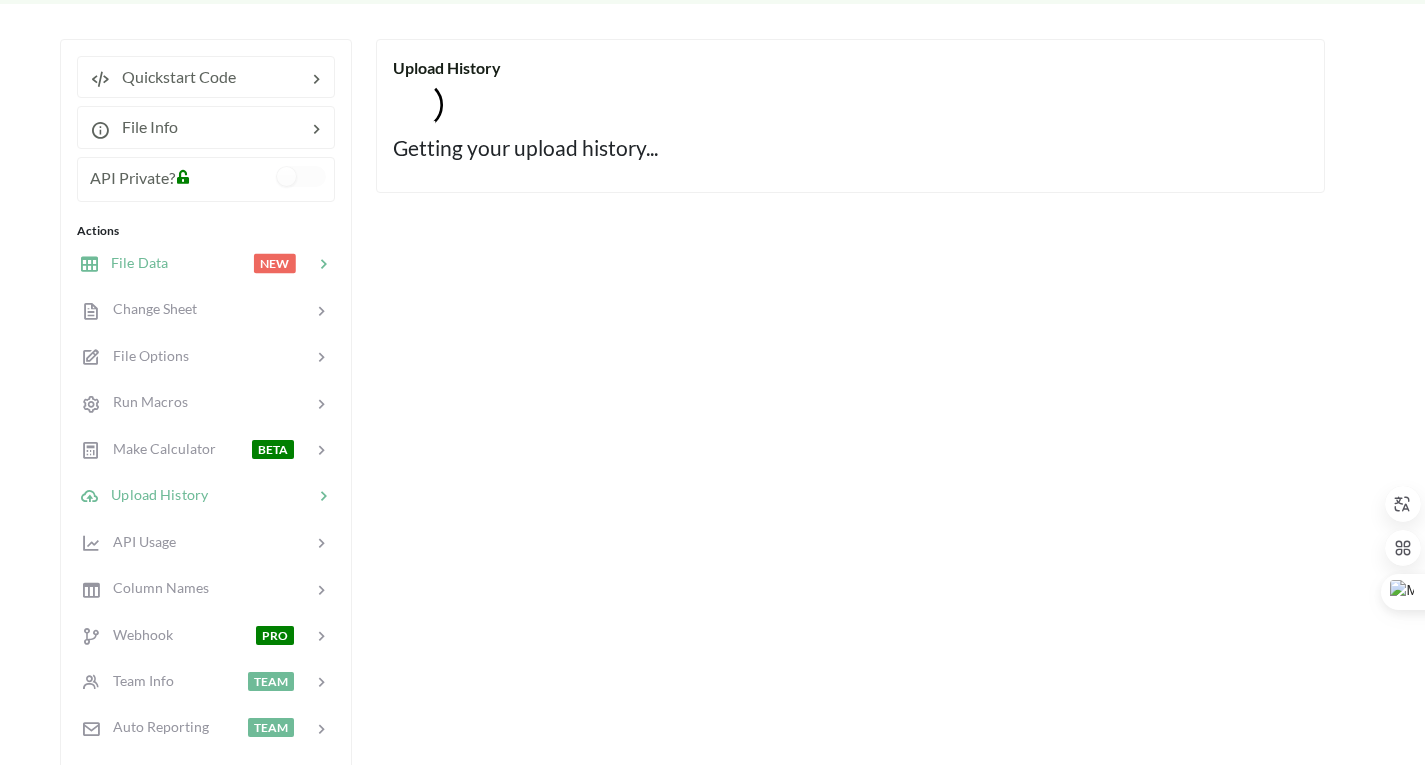 click at bounding box center (210, 263) 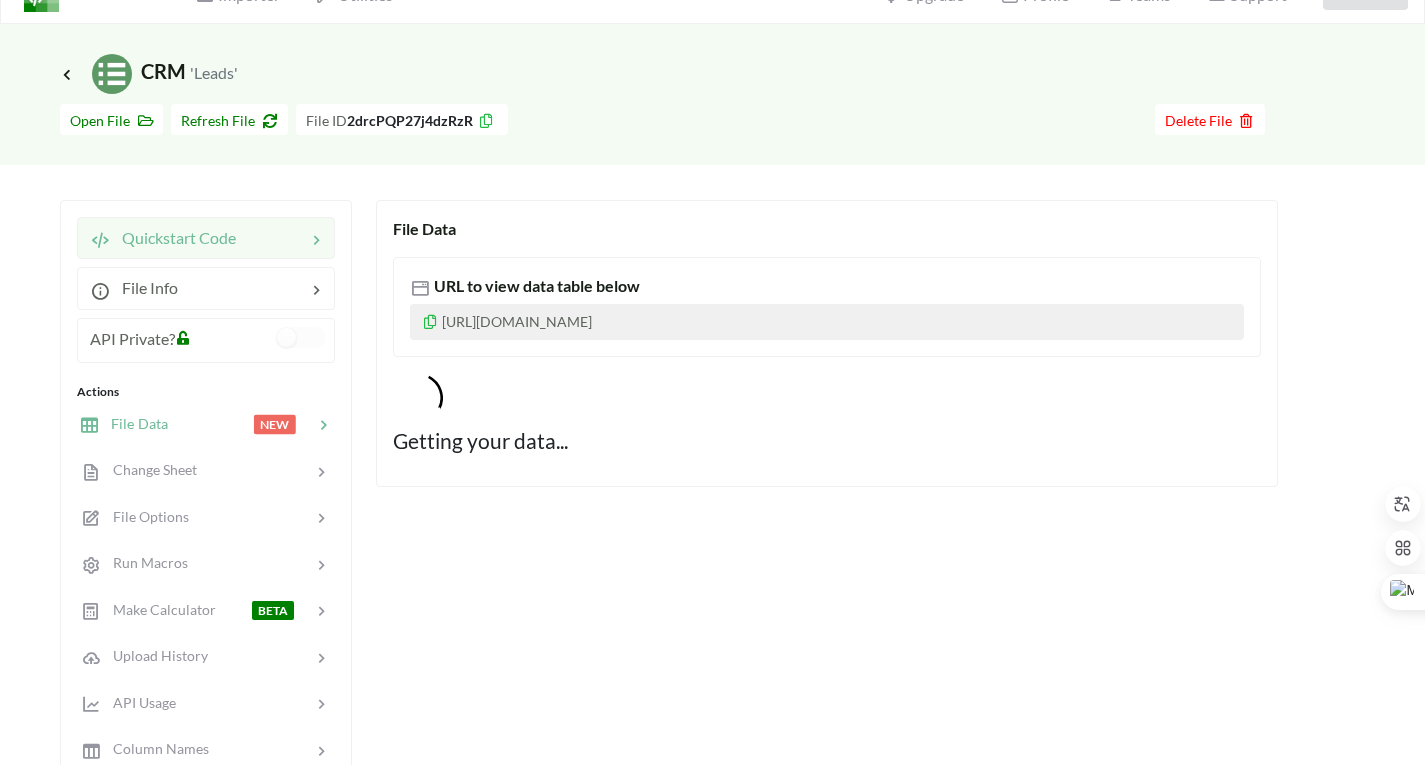 scroll, scrollTop: 39, scrollLeft: 0, axis: vertical 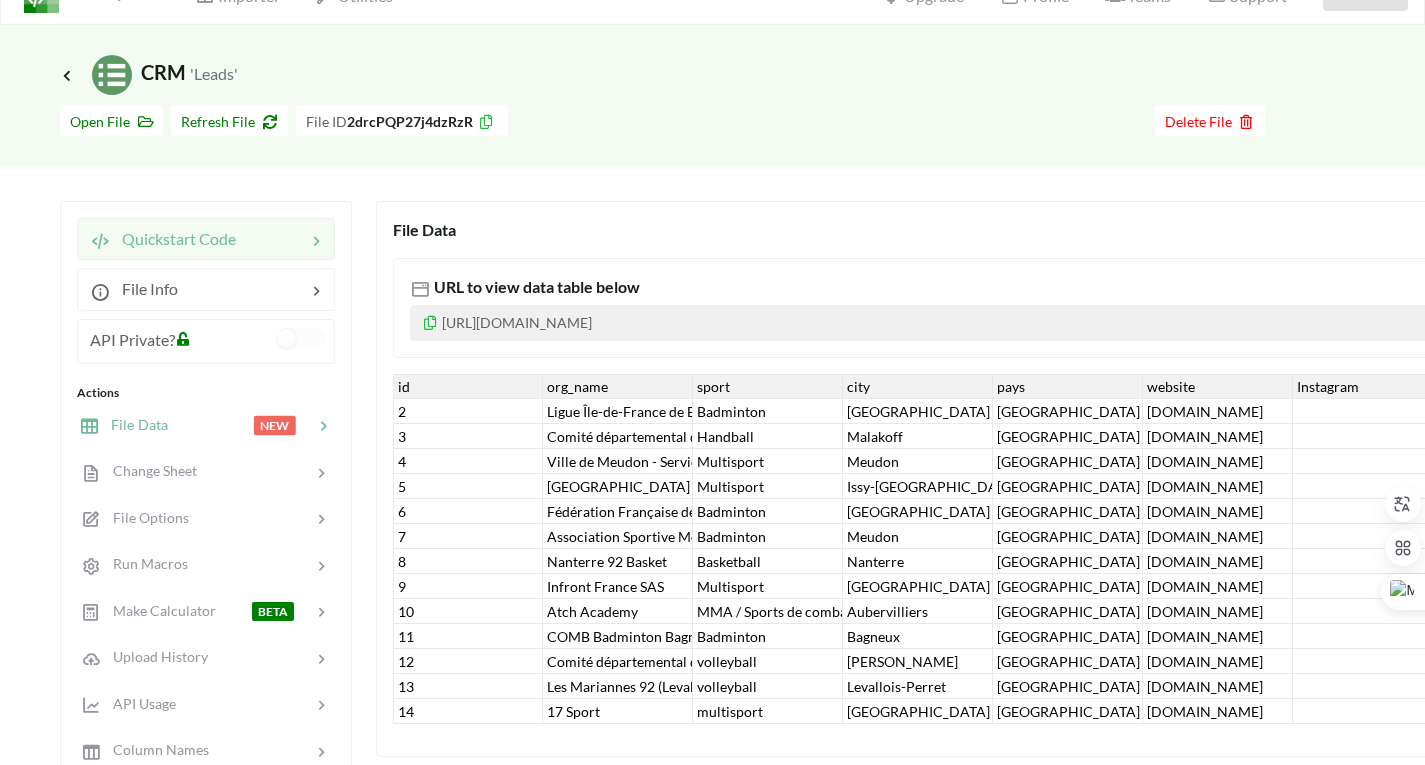 click on "Quickstart Code" at bounding box center [206, 239] 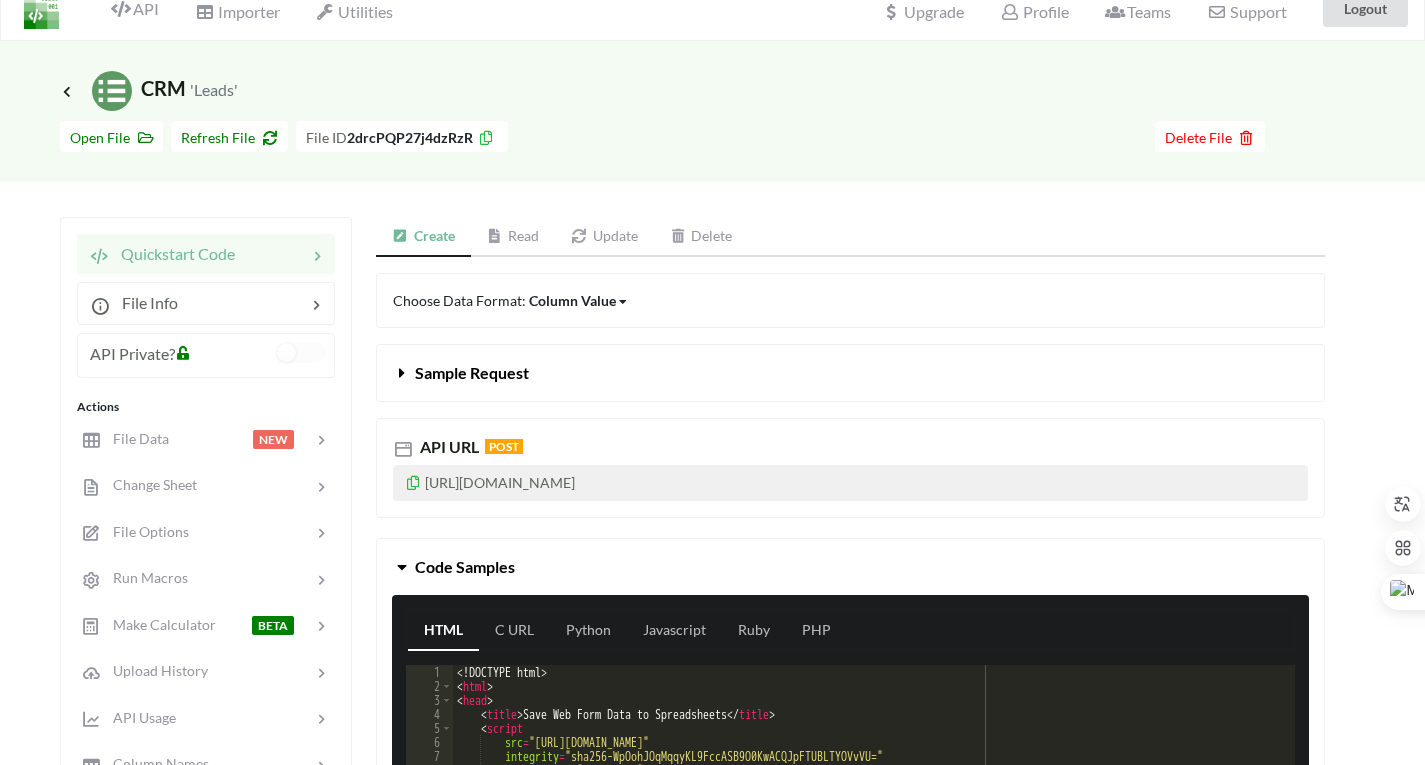 scroll, scrollTop: 0, scrollLeft: 0, axis: both 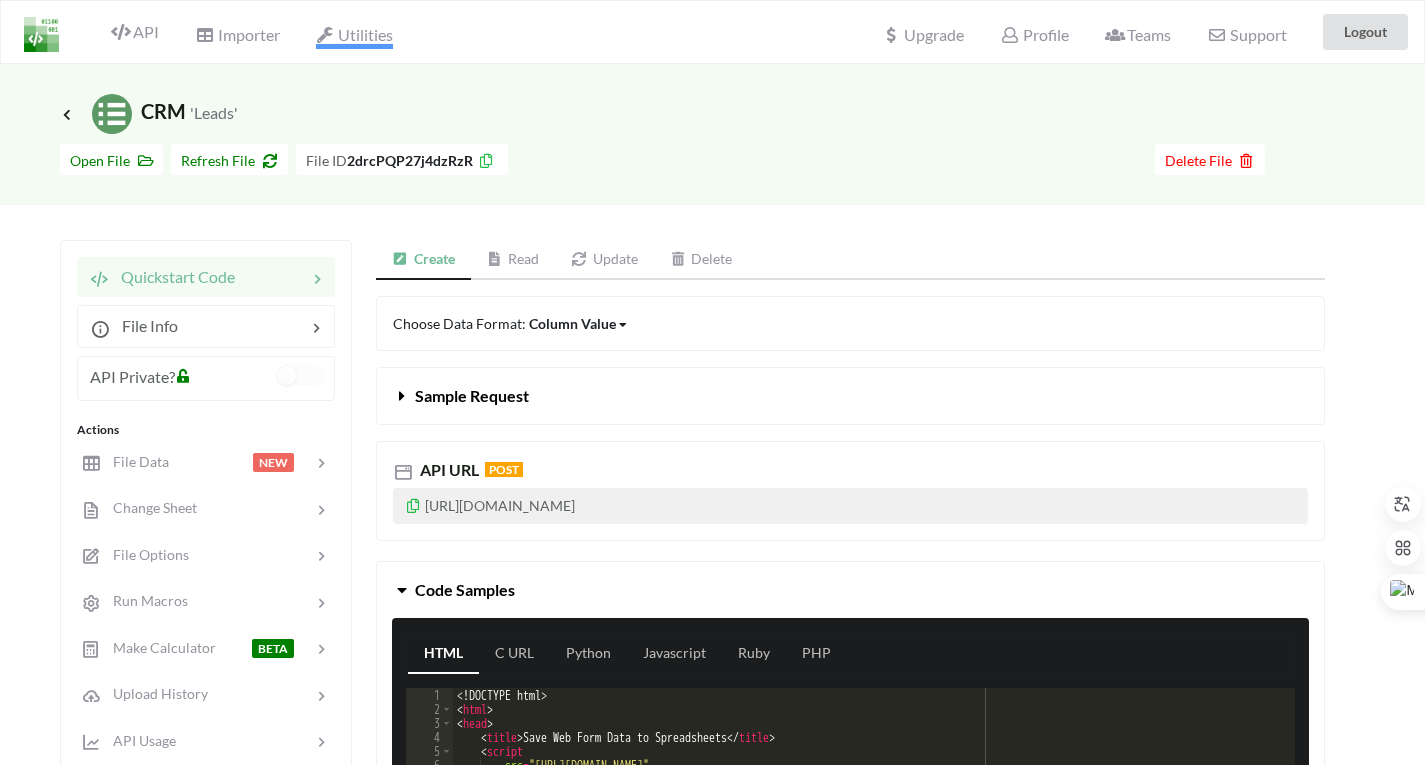click on "Utilities" at bounding box center (354, 37) 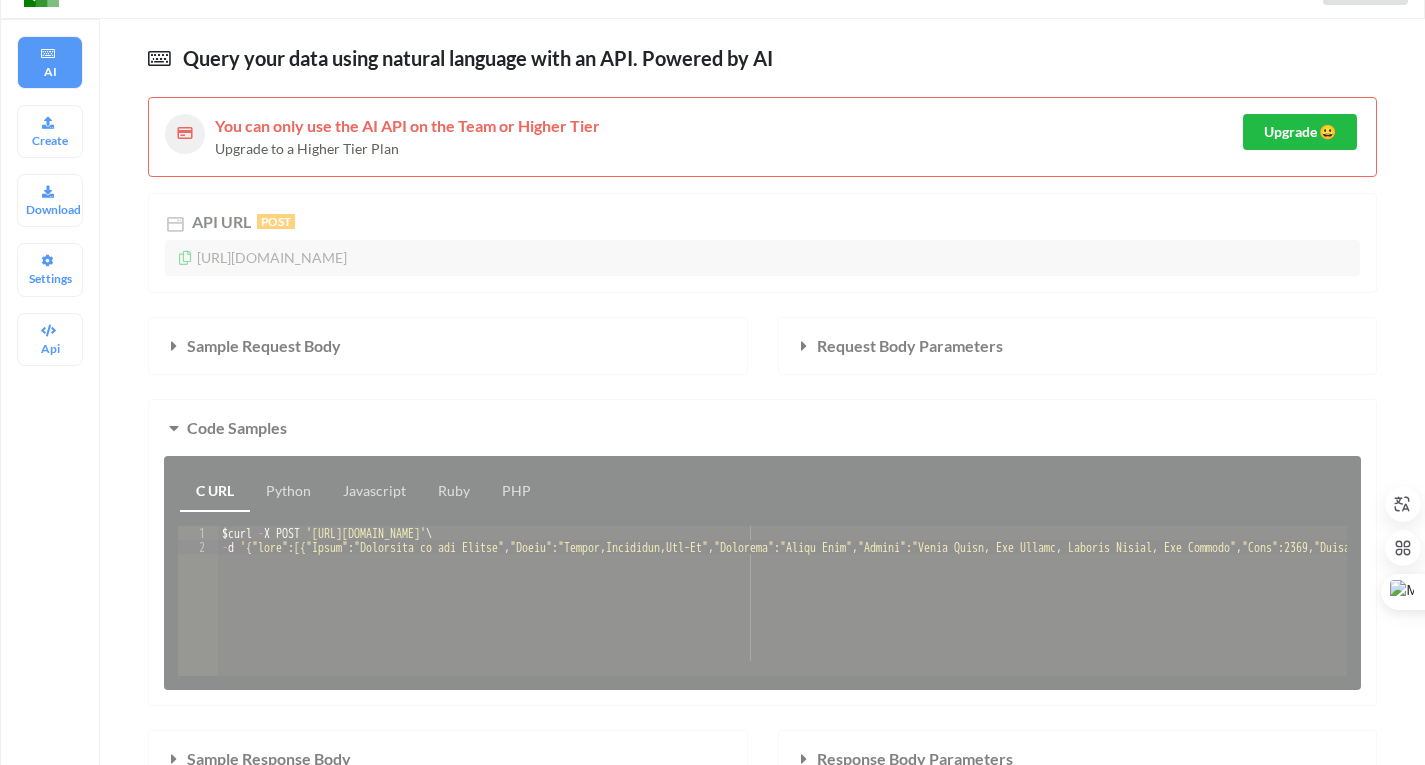 scroll, scrollTop: 0, scrollLeft: 0, axis: both 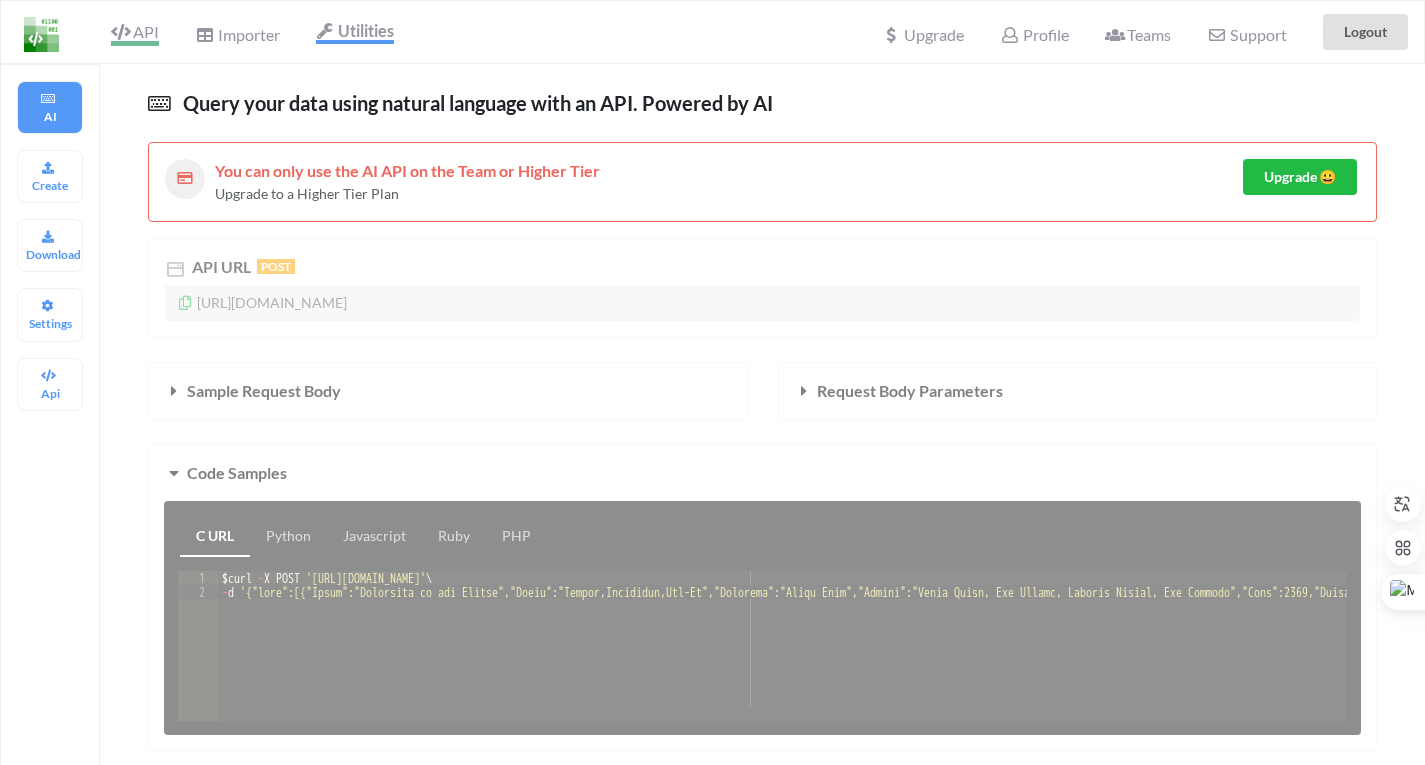 click at bounding box center [120, 32] 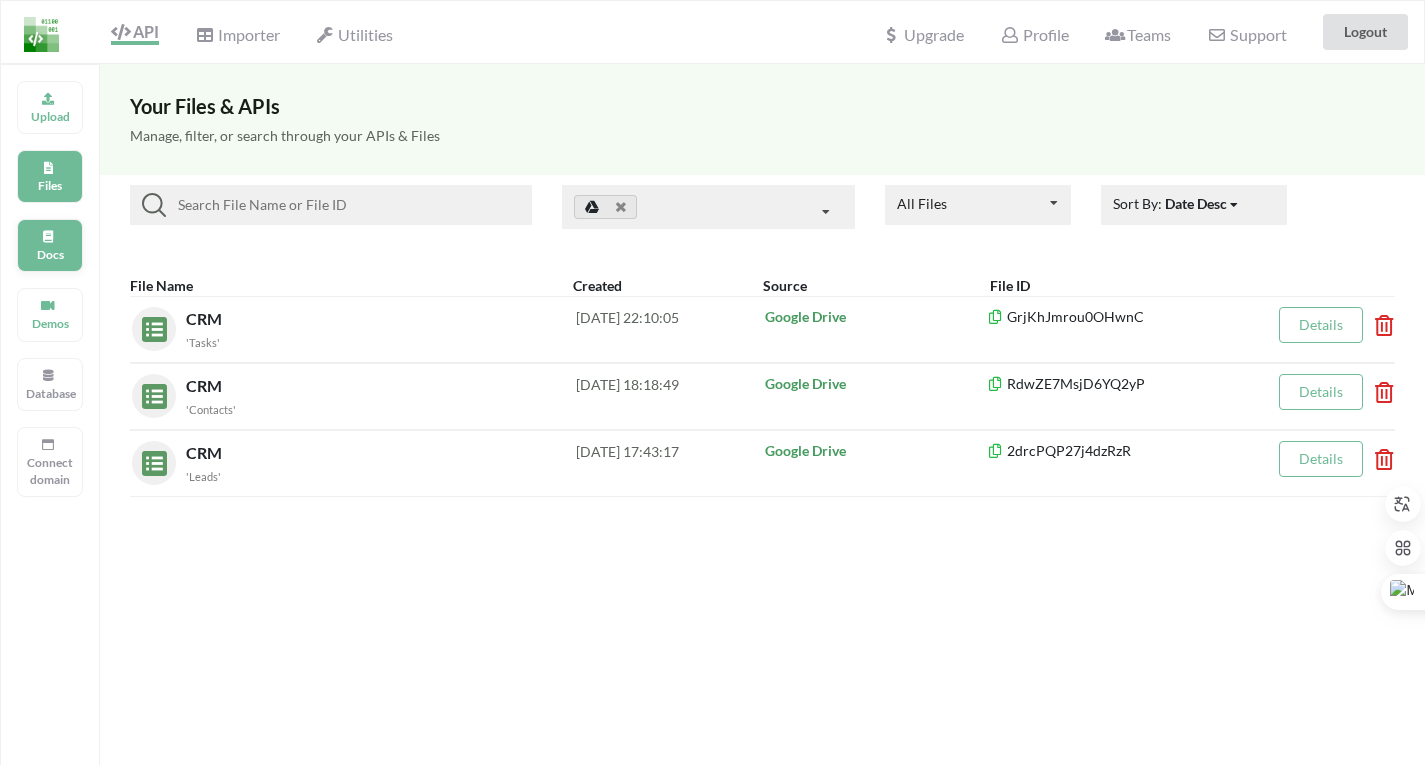 click on "Docs" at bounding box center (50, 254) 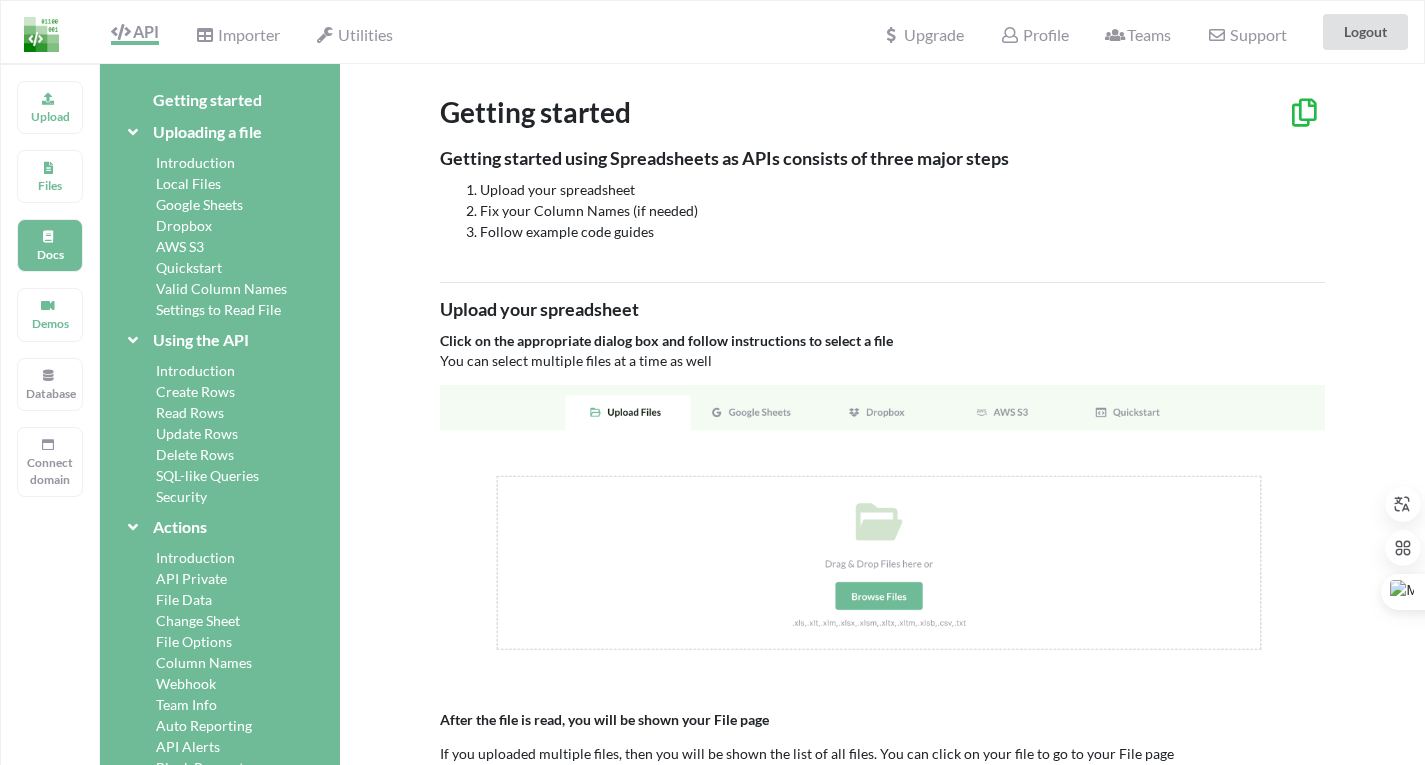 click on "Google Sheets" at bounding box center [220, 204] 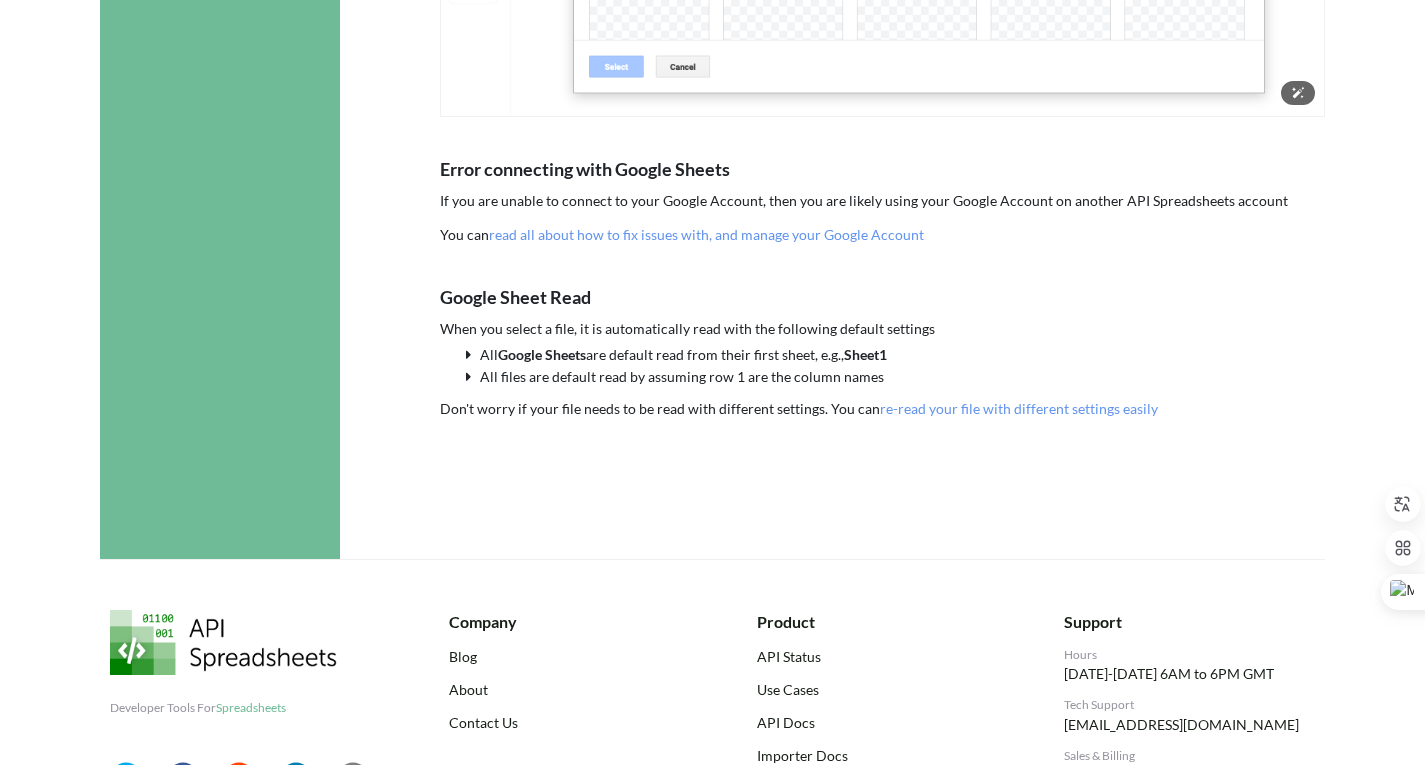 scroll, scrollTop: 1322, scrollLeft: 0, axis: vertical 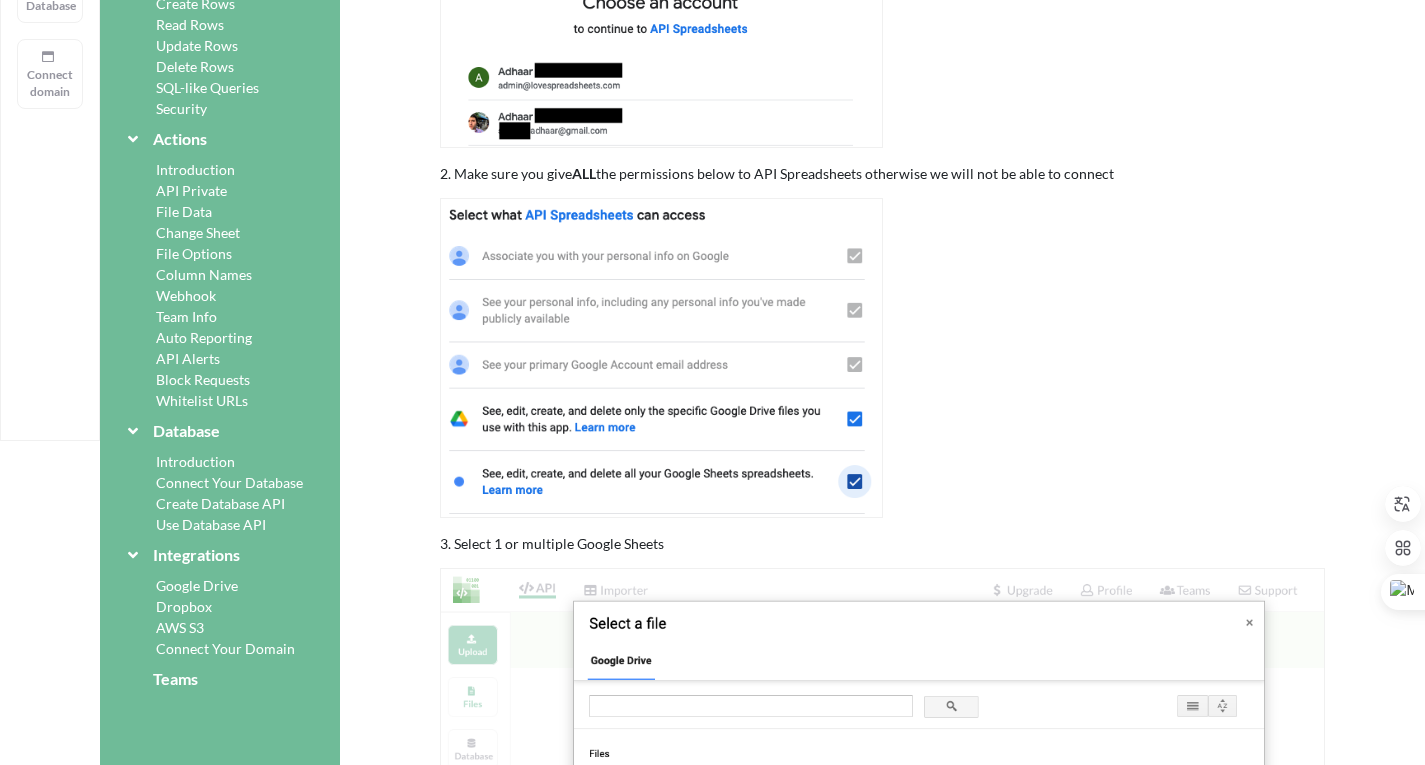 click on "Google Drive" at bounding box center (220, 585) 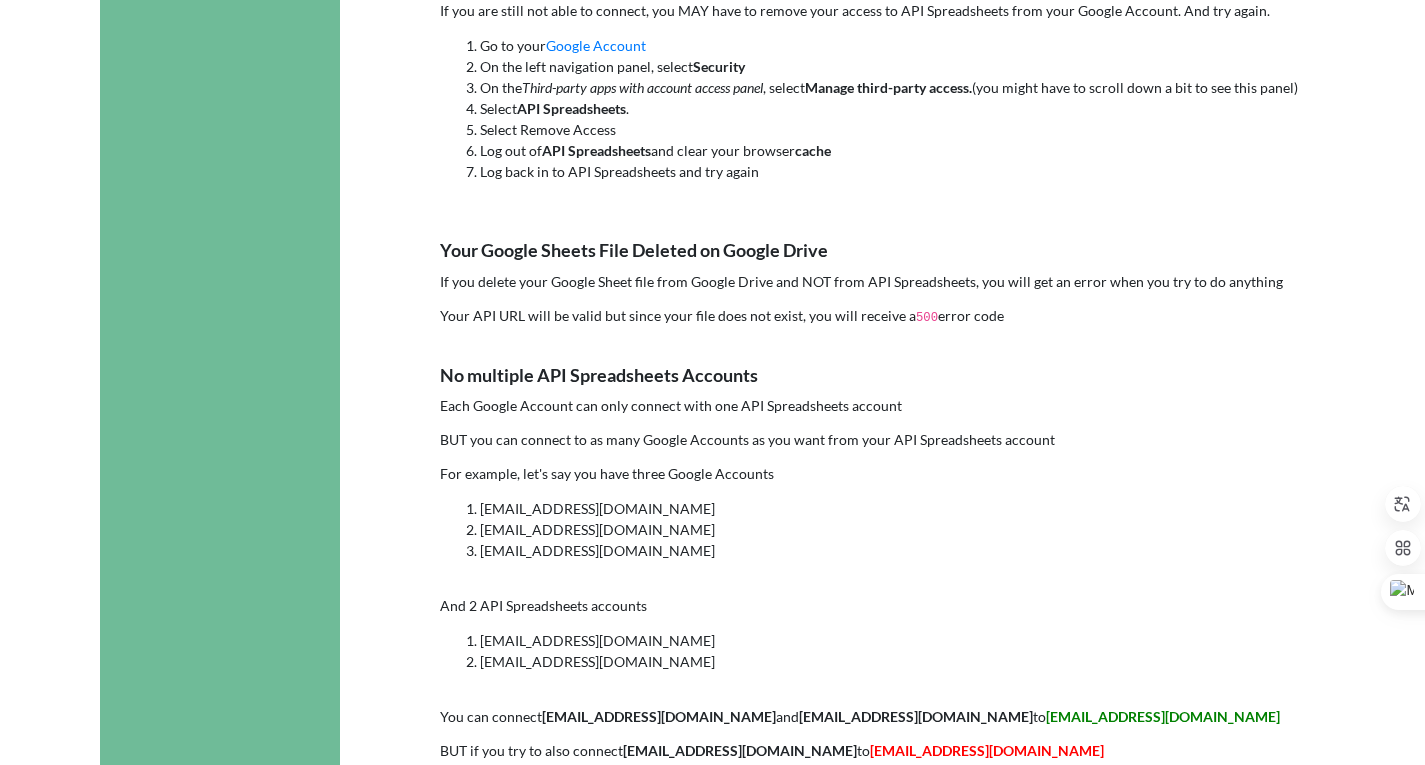 scroll, scrollTop: 1466, scrollLeft: 0, axis: vertical 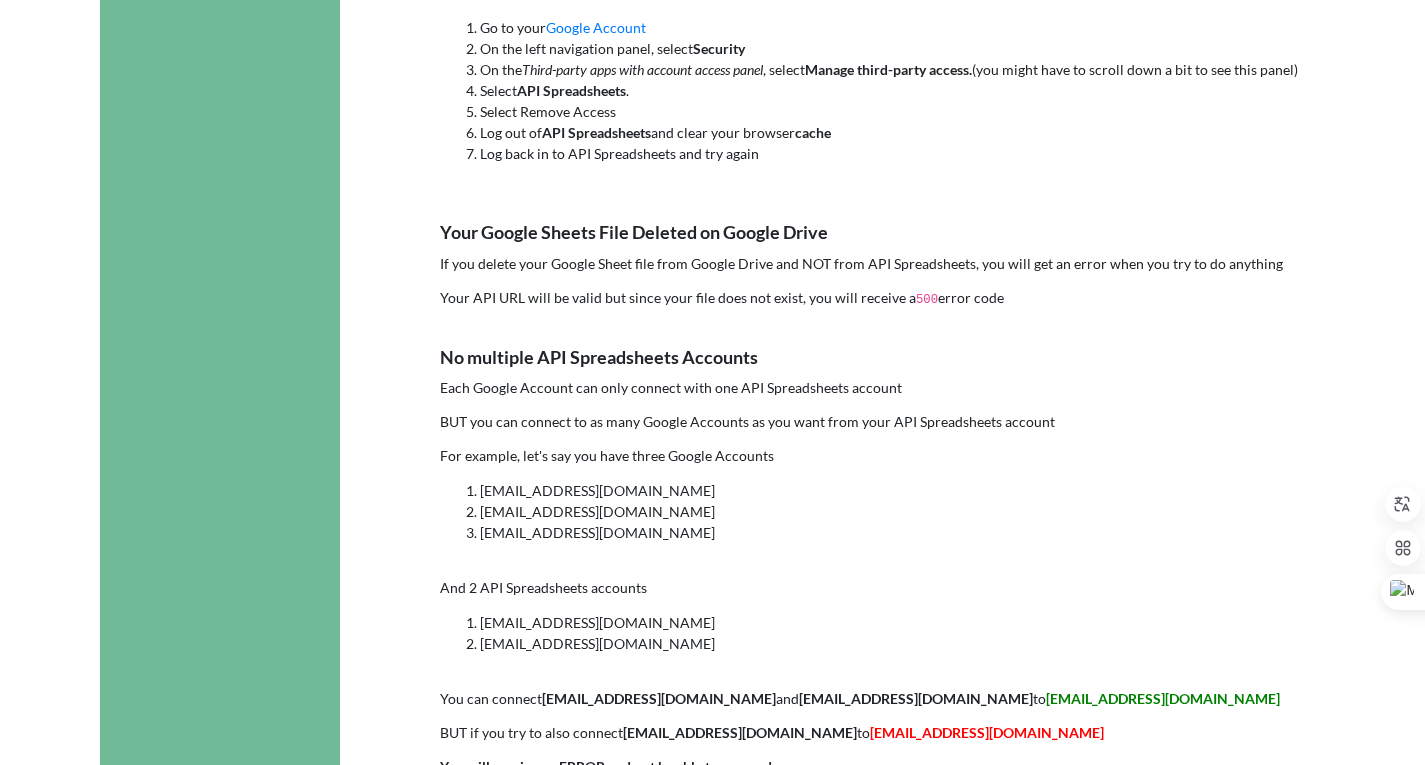 drag, startPoint x: 360, startPoint y: 513, endPoint x: 373, endPoint y: 588, distance: 76.11833 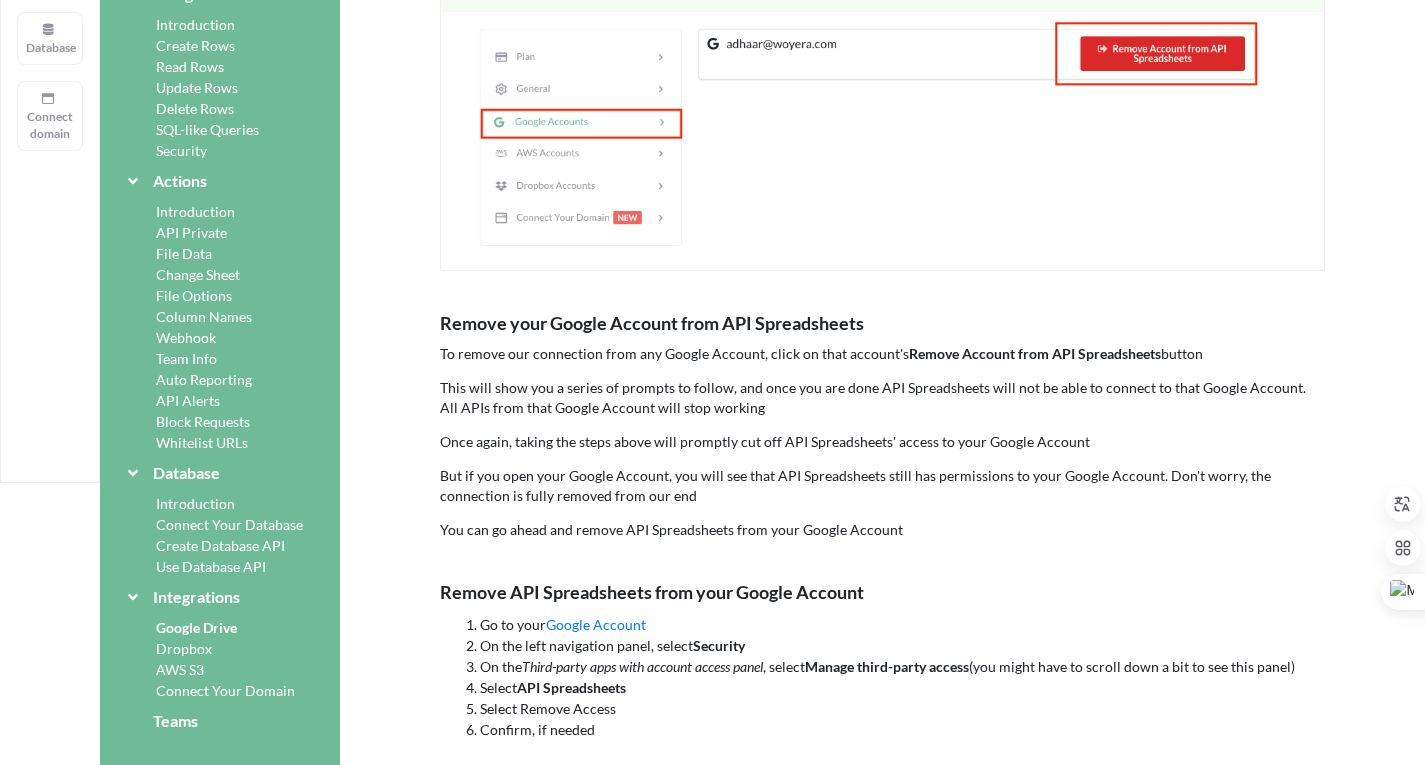 scroll, scrollTop: 322, scrollLeft: 0, axis: vertical 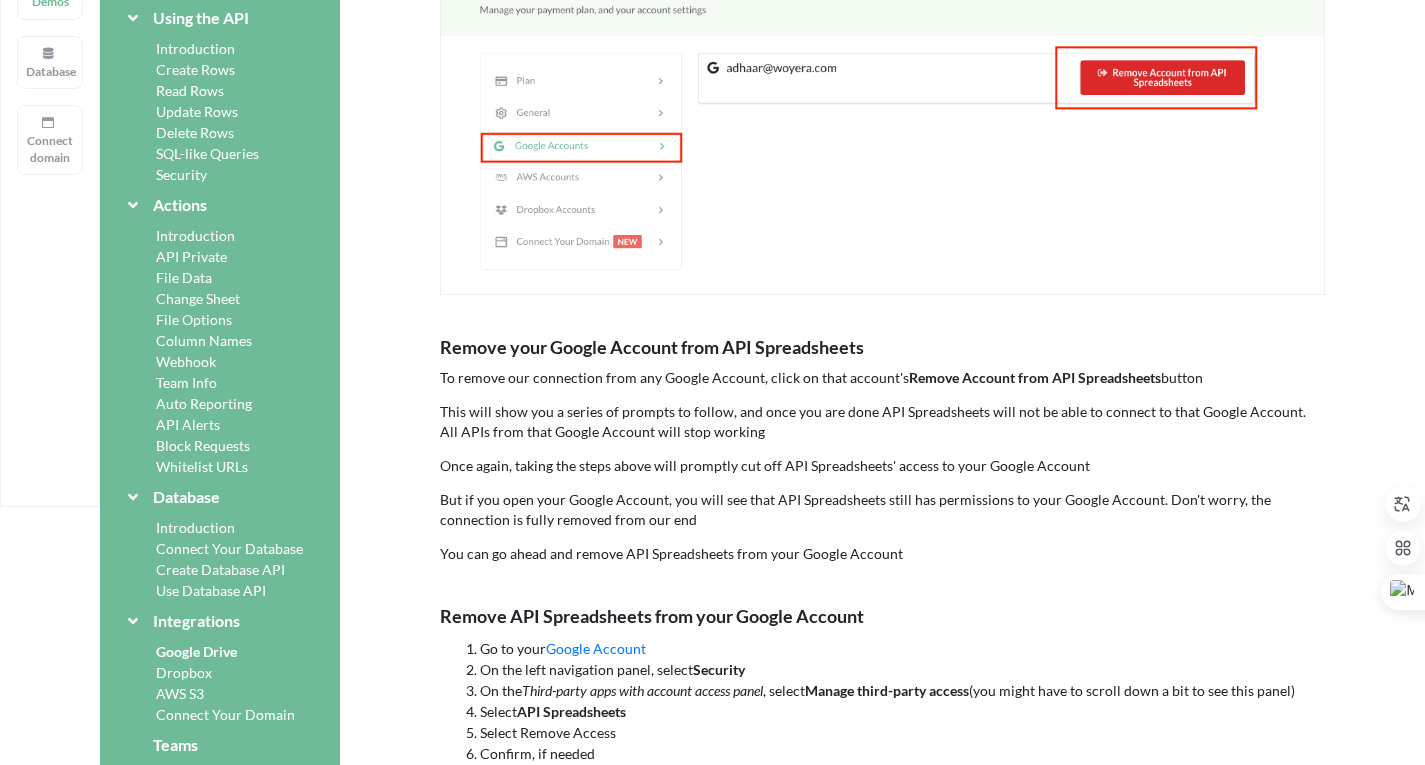 click on "Change Sheet" at bounding box center (220, 298) 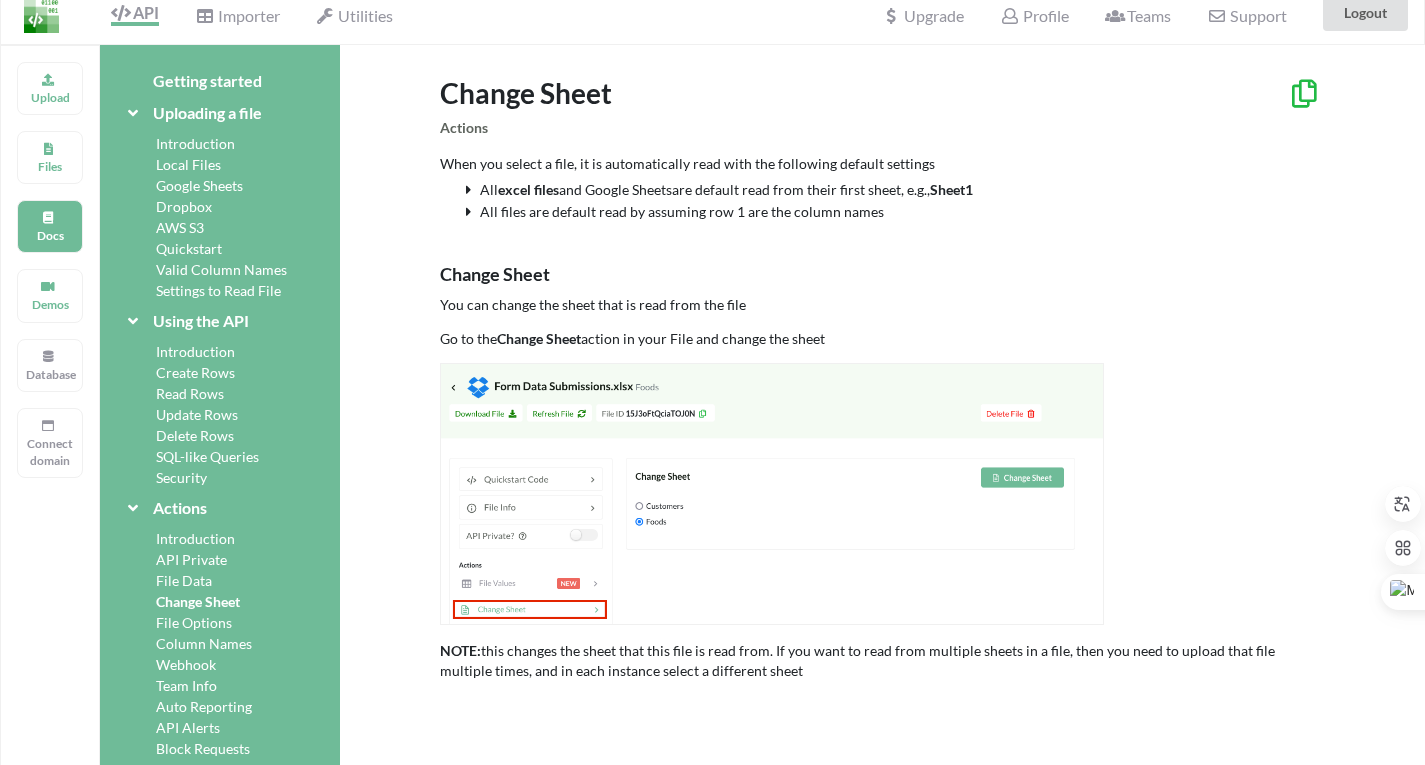 scroll, scrollTop: 0, scrollLeft: 0, axis: both 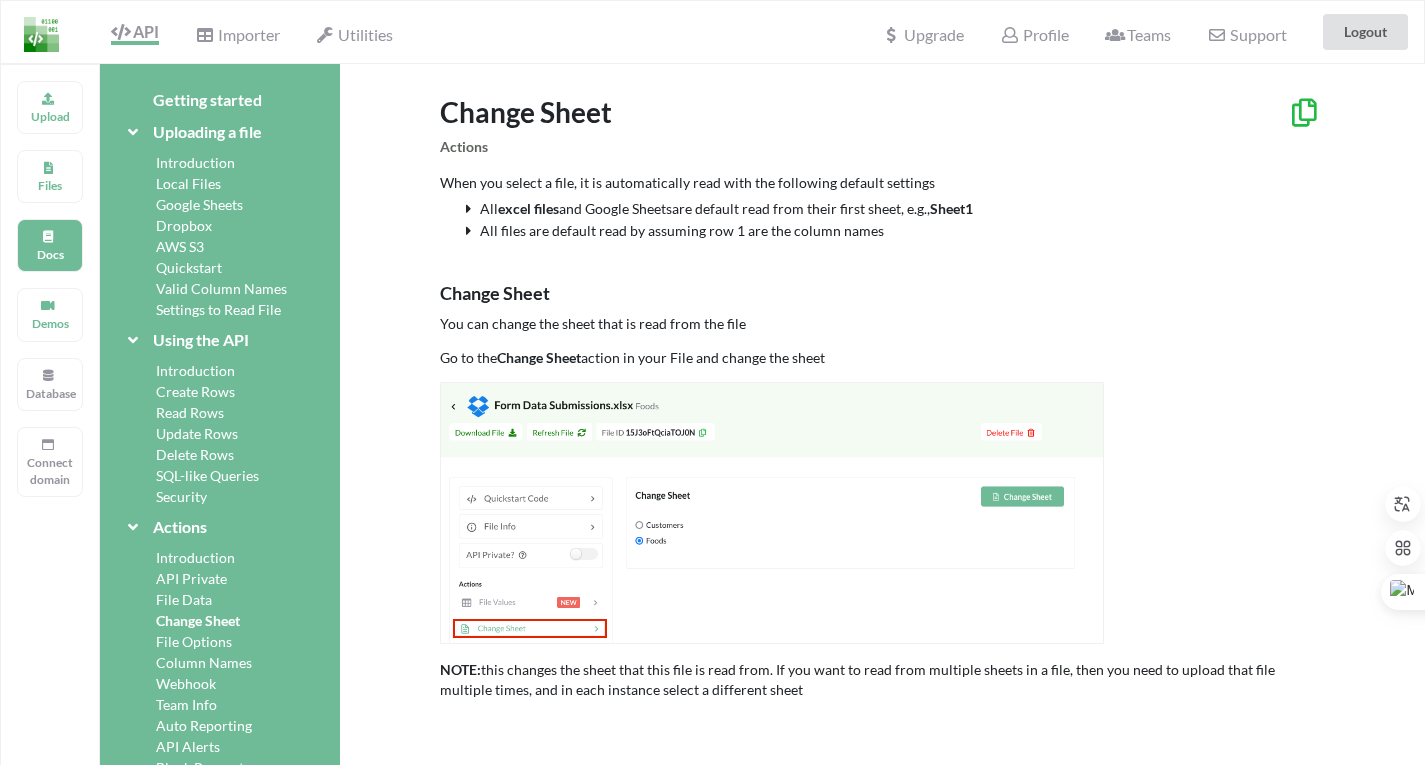 click on "Create Rows" at bounding box center [220, 391] 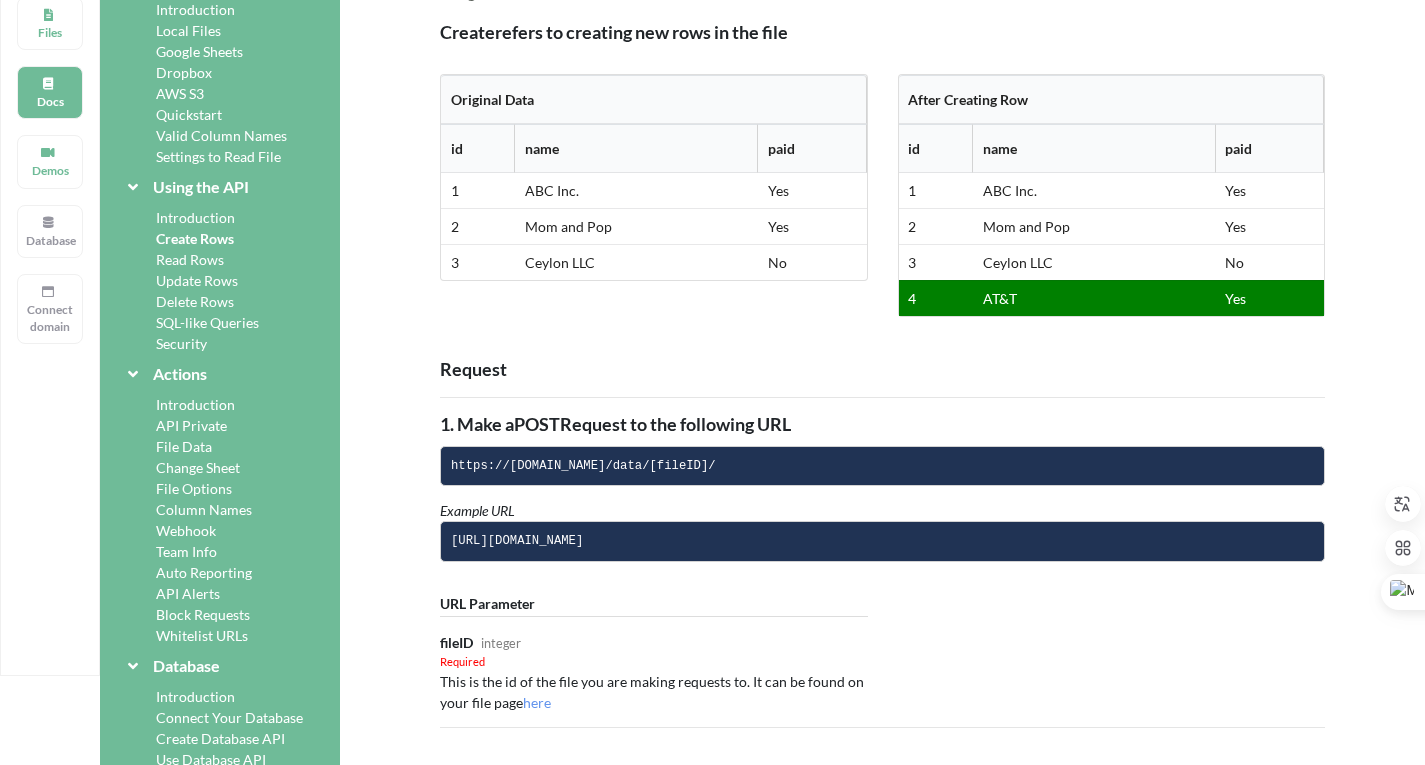 scroll, scrollTop: 154, scrollLeft: 0, axis: vertical 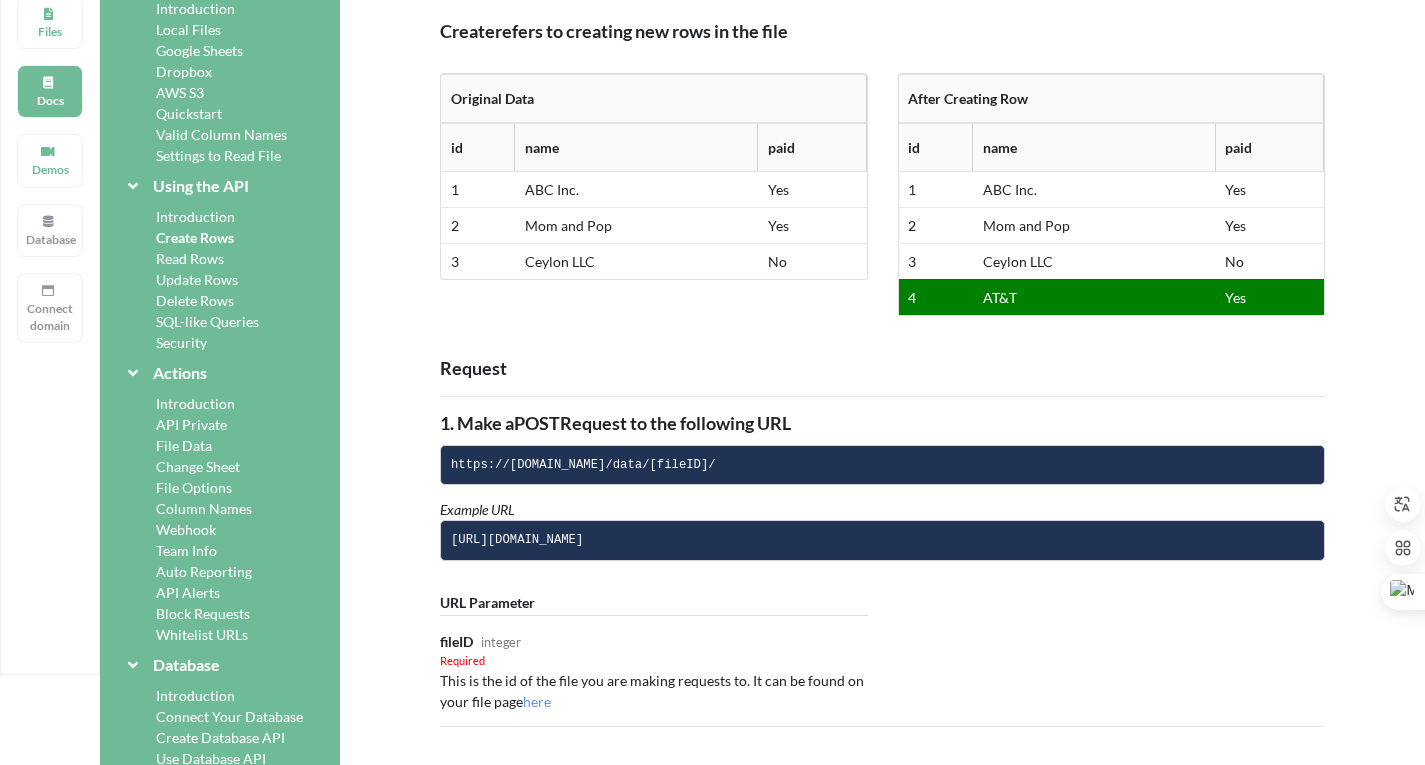 click on "Update Rows" at bounding box center [220, 279] 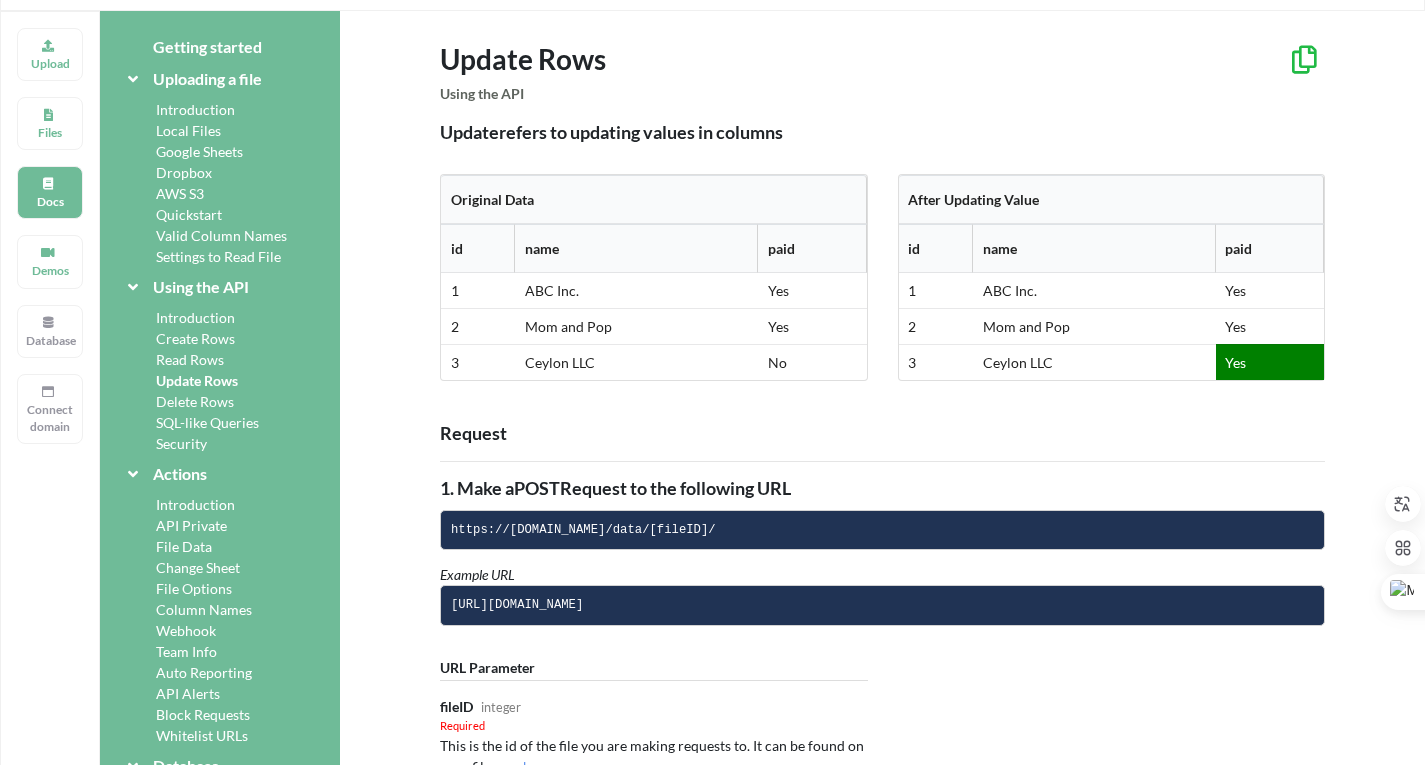 scroll, scrollTop: 0, scrollLeft: 0, axis: both 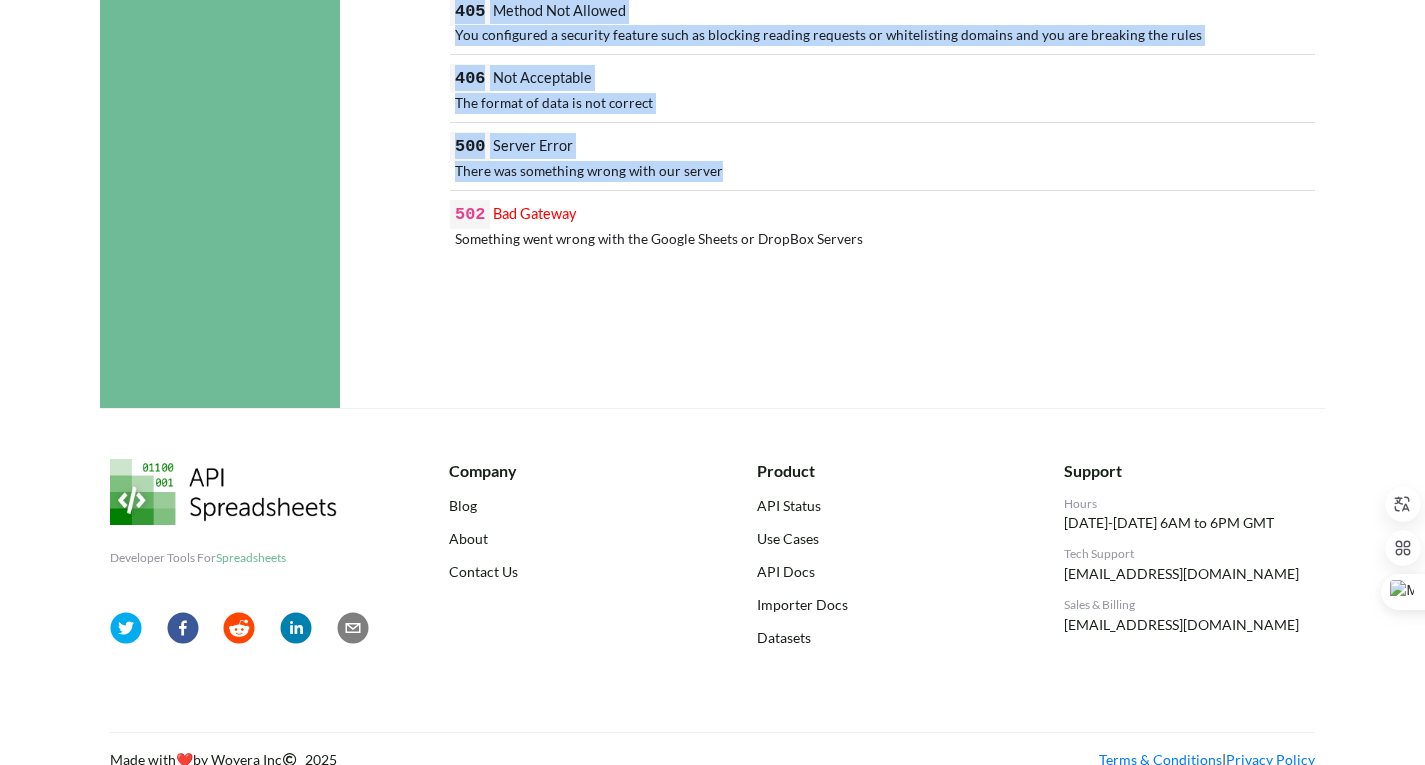 drag, startPoint x: 436, startPoint y: 95, endPoint x: 952, endPoint y: 305, distance: 557.09607 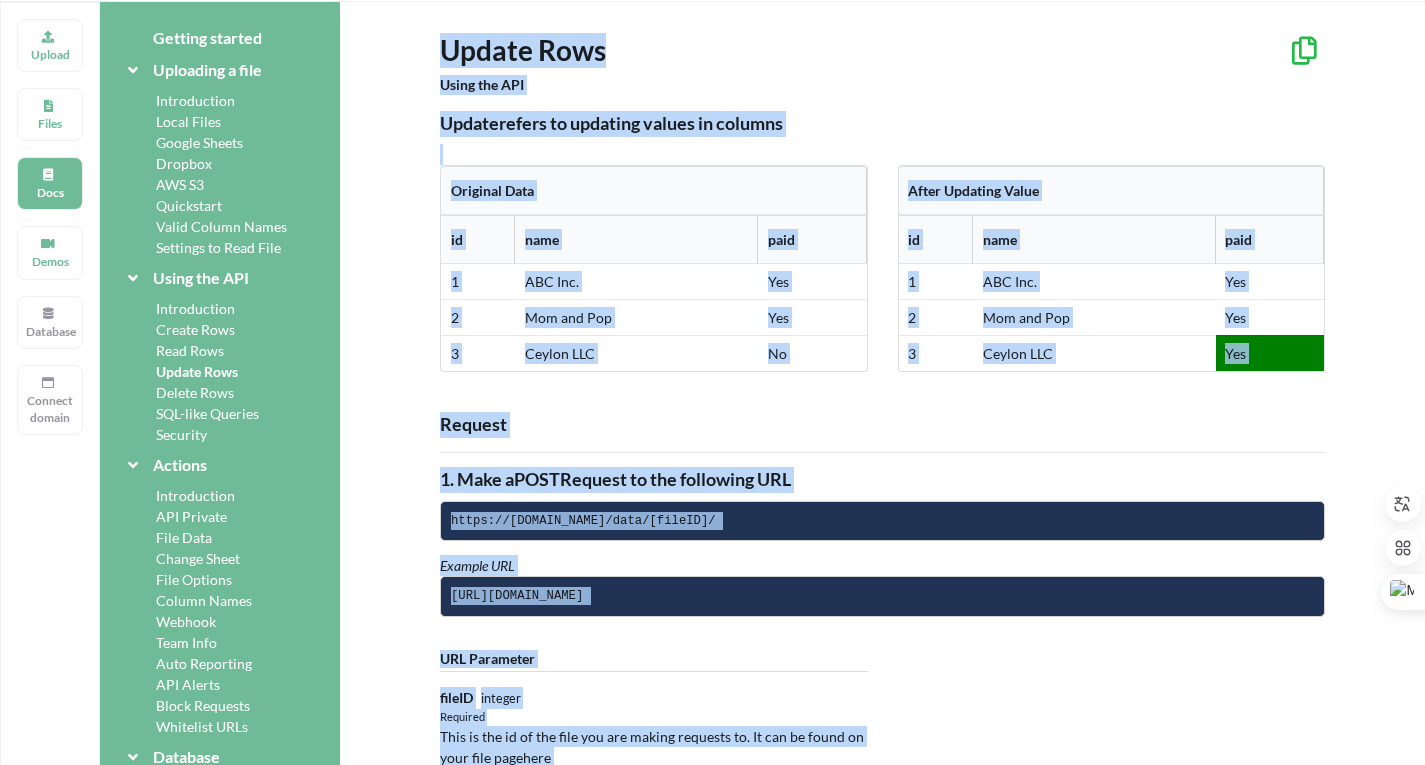 scroll, scrollTop: 0, scrollLeft: 0, axis: both 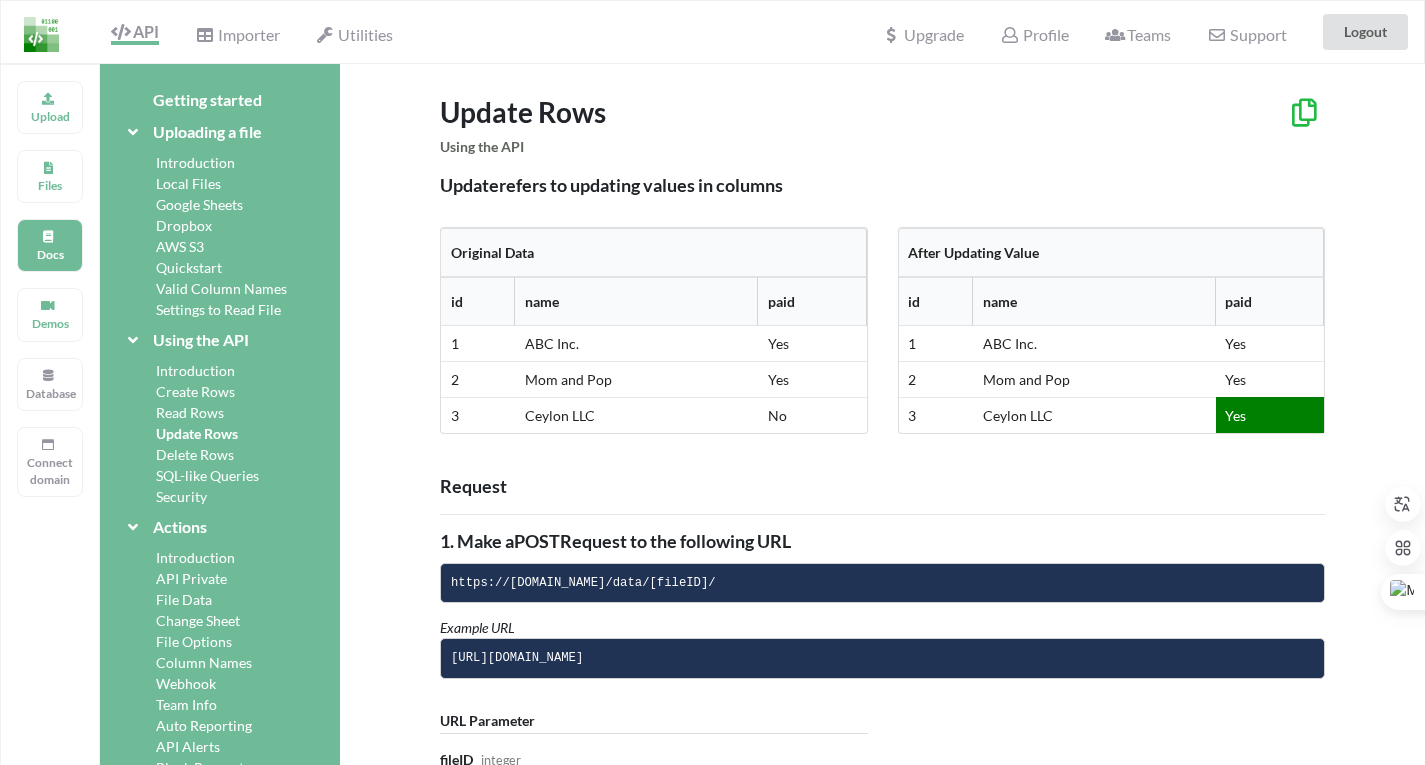 click on "Delete Rows" at bounding box center (220, 454) 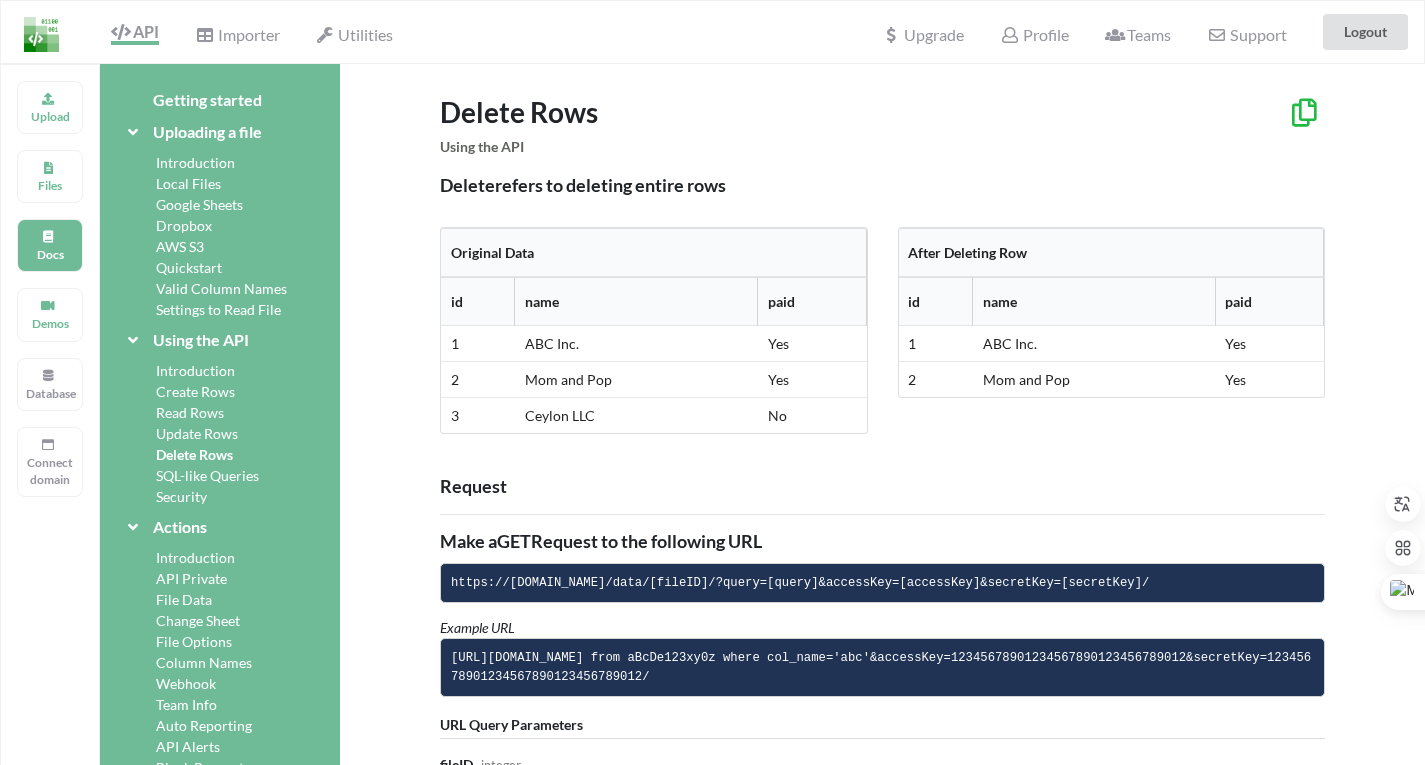 click on "Delete Rows   Using the API Delete  refers to deleting entire rows Original Data id name paid 1 ABC Inc. Yes 2 Mom and Pop Yes 3 Ceylon LLC No After Deleting Row id name paid 1 ABC Inc. Yes 2 Mom and Pop Yes Request Make a  GET  Request to the following URL https://api.apispreadsheets.com/data/[fileID]/?query=[query]&accessKey=[accessKey]&secretKey=[secretKey]/ Example URL https://api.apispreadsheets.com/data/184/?query=delete from aBcDe123xy0z where col_name='abc'&accessKey=12345678901234567890123456789012&secretKey=12345678901234567890123456789012/ URL Query Parameters fileID   integer Required   This is the id of the spreadsheet imported through the web app. It can be found  here query   string Required   SQL style DELETE query to specify which rows to delete.  Read a full overview on how to write a query accessKey   string, 32 characters Required, if private   The accessKey of the file, if the API is private. If file is not private, then there is no need for the accessKey parameter secretKey     Response" at bounding box center [882, 964] 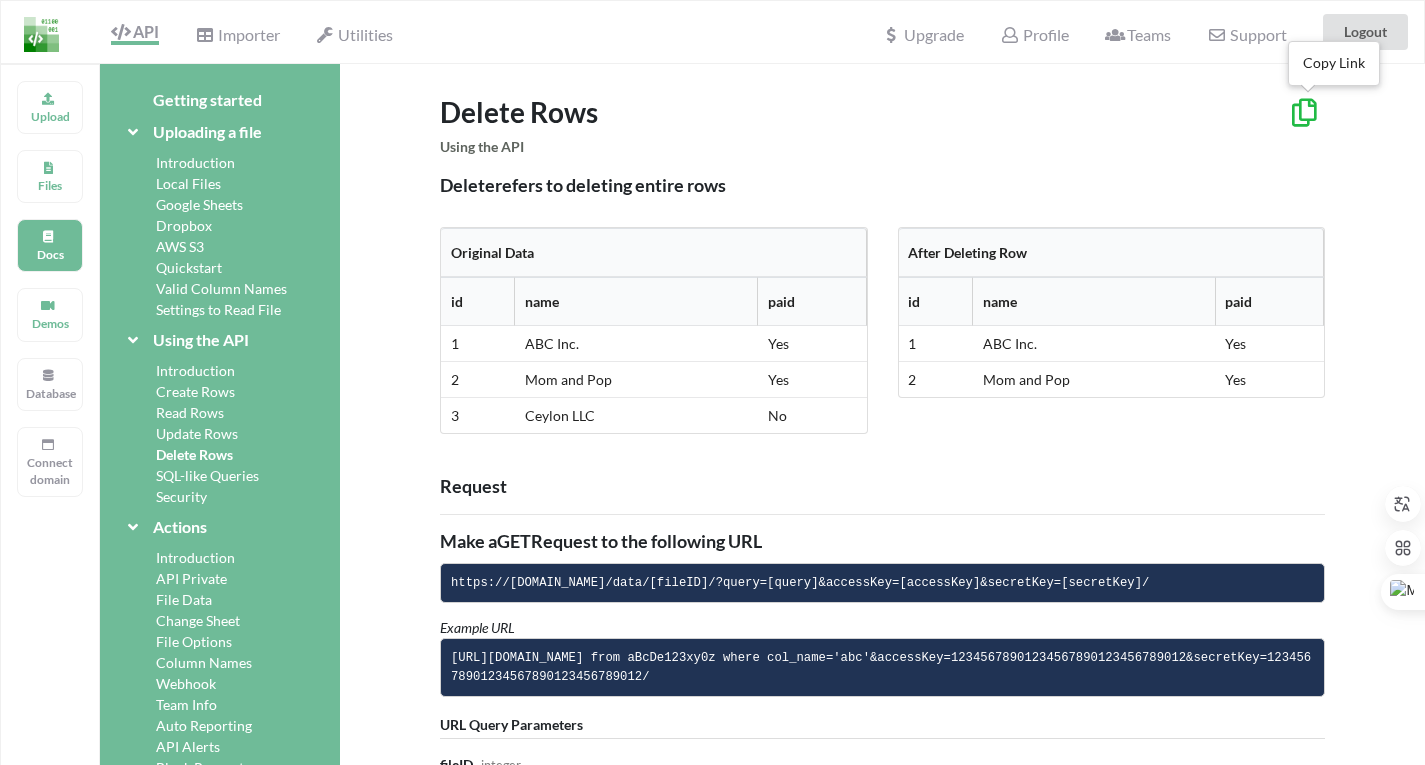 click at bounding box center [1304, 110] 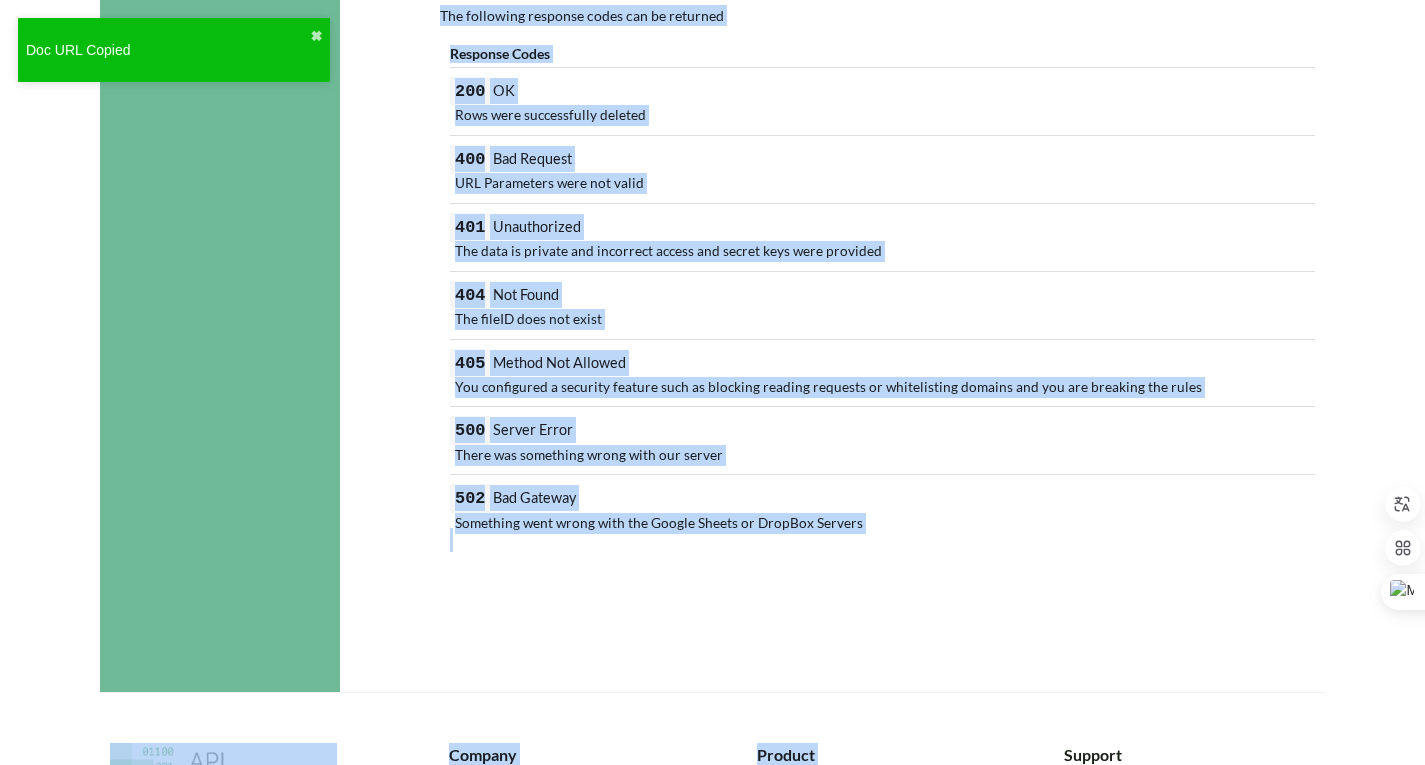 scroll, scrollTop: 1461, scrollLeft: 0, axis: vertical 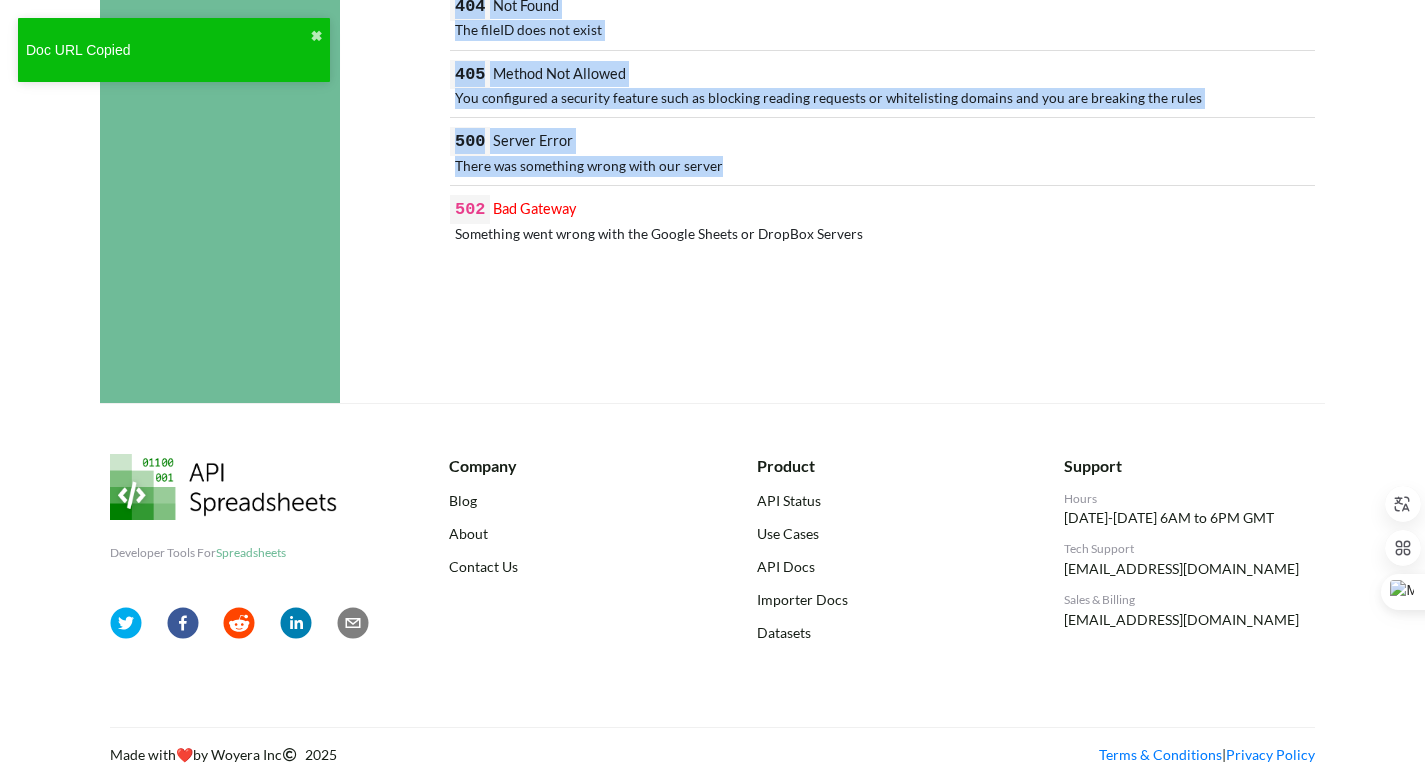 drag, startPoint x: 439, startPoint y: 123, endPoint x: 924, endPoint y: 238, distance: 498.4476 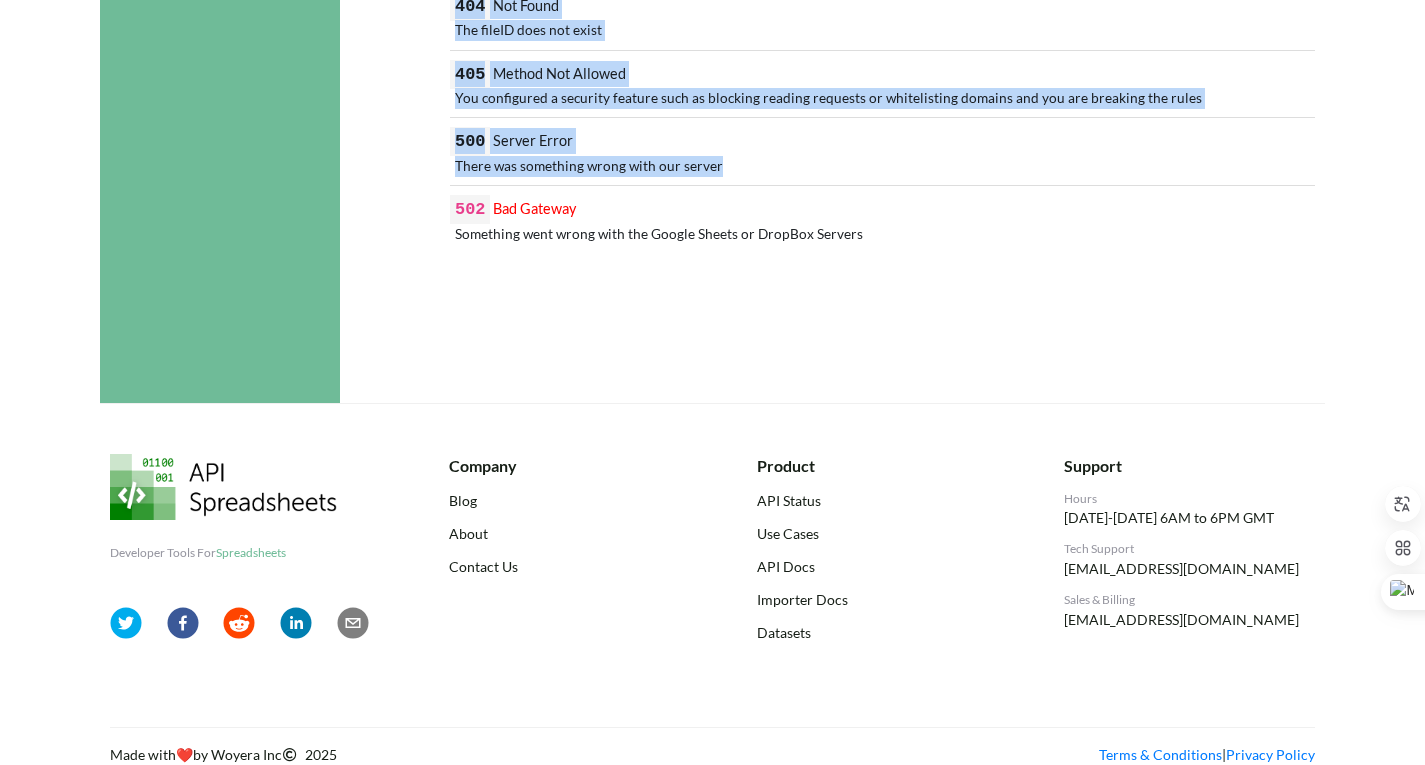 copy on "Delete Rows   Using the API Delete  refers to deleting entire rows Original Data id name paid 1 ABC Inc. Yes 2 Mom and Pop Yes 3 Ceylon LLC No After Deleting Row id name paid 1 ABC Inc. Yes 2 Mom and Pop Yes Request Make a  GET  Request to the following URL https://api.apispreadsheets.com/data/[fileID]/?query=[query]&accessKey=[accessKey]&secretKey=[secretKey]/ Example URL https://api.apispreadsheets.com/data/184/?query=delete from aBcDe123xy0z where col_name='abc'&accessKey=12345678901234567890123456789012&secretKey=12345678901234567890123456789012/ URL Query Parameters fileID   integer Required   This is the id of the spreadsheet imported through the web app. It can be found  here query   string Required   SQL style DELETE query to specify which rows to delete.  Read a full overview on how to write a query accessKey   string, 32 characters Required, if private   The accessKey of the file, if the API is private. If file is not private, then there is no need for the accessKey parameter secretKey   string, ..." 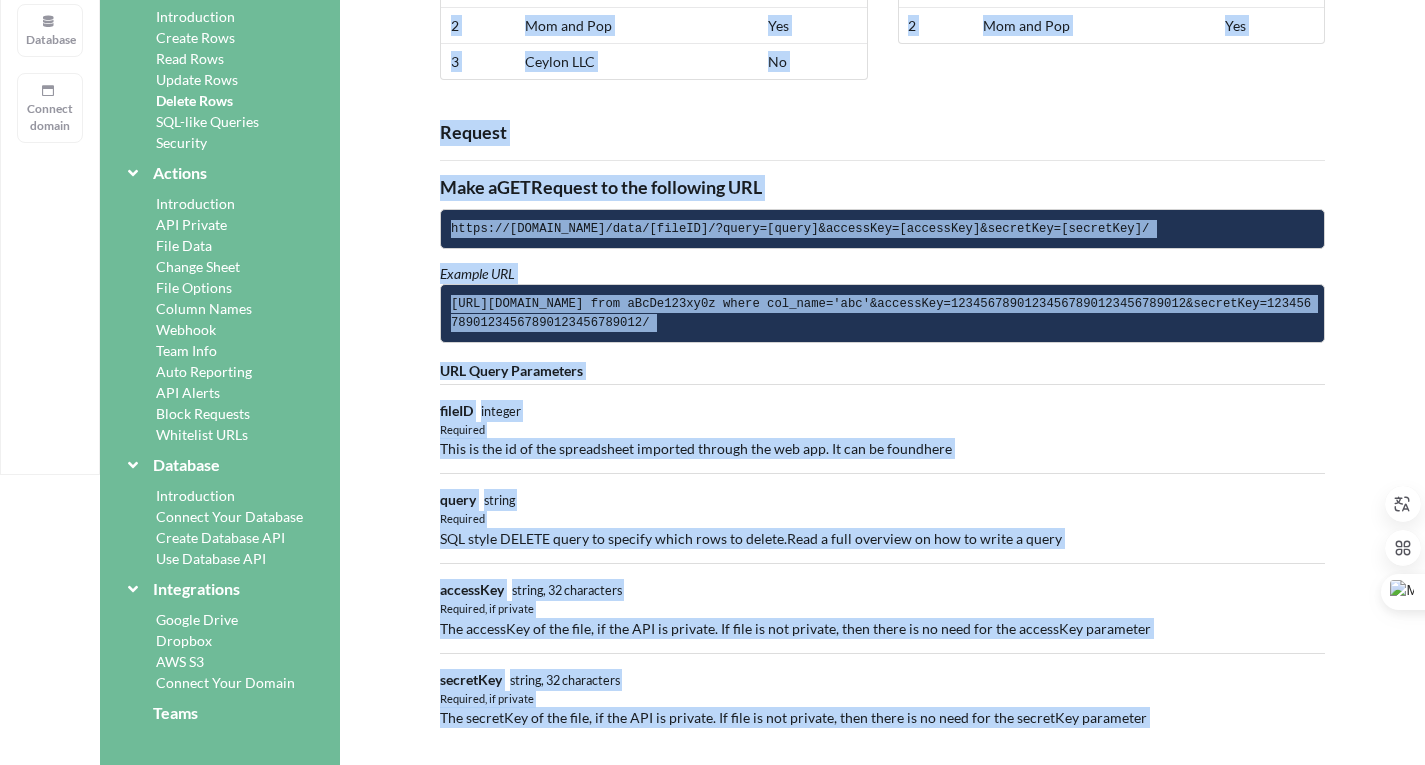 scroll, scrollTop: 352, scrollLeft: 0, axis: vertical 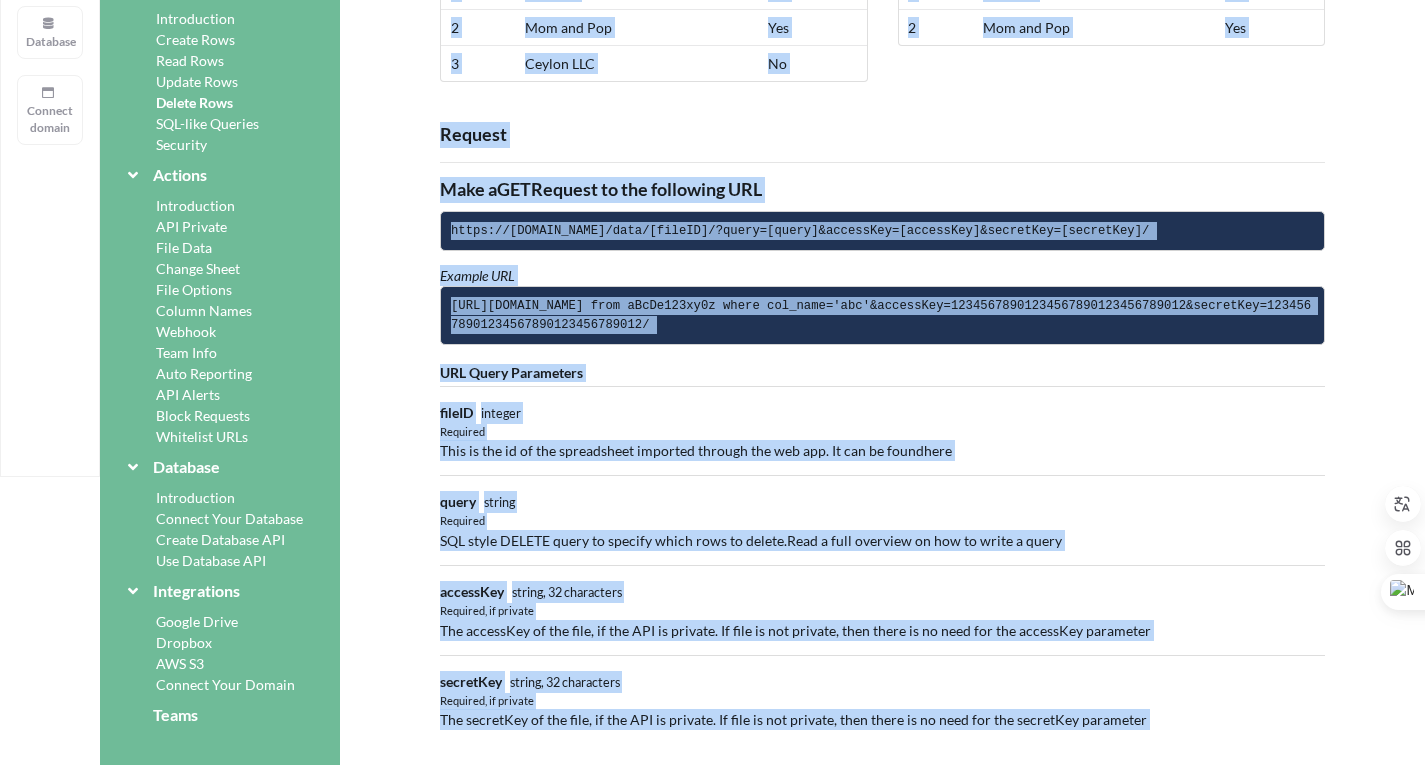 click on "This is the id of the spreadsheet imported through the web app. It can be found  here" at bounding box center (696, 450) 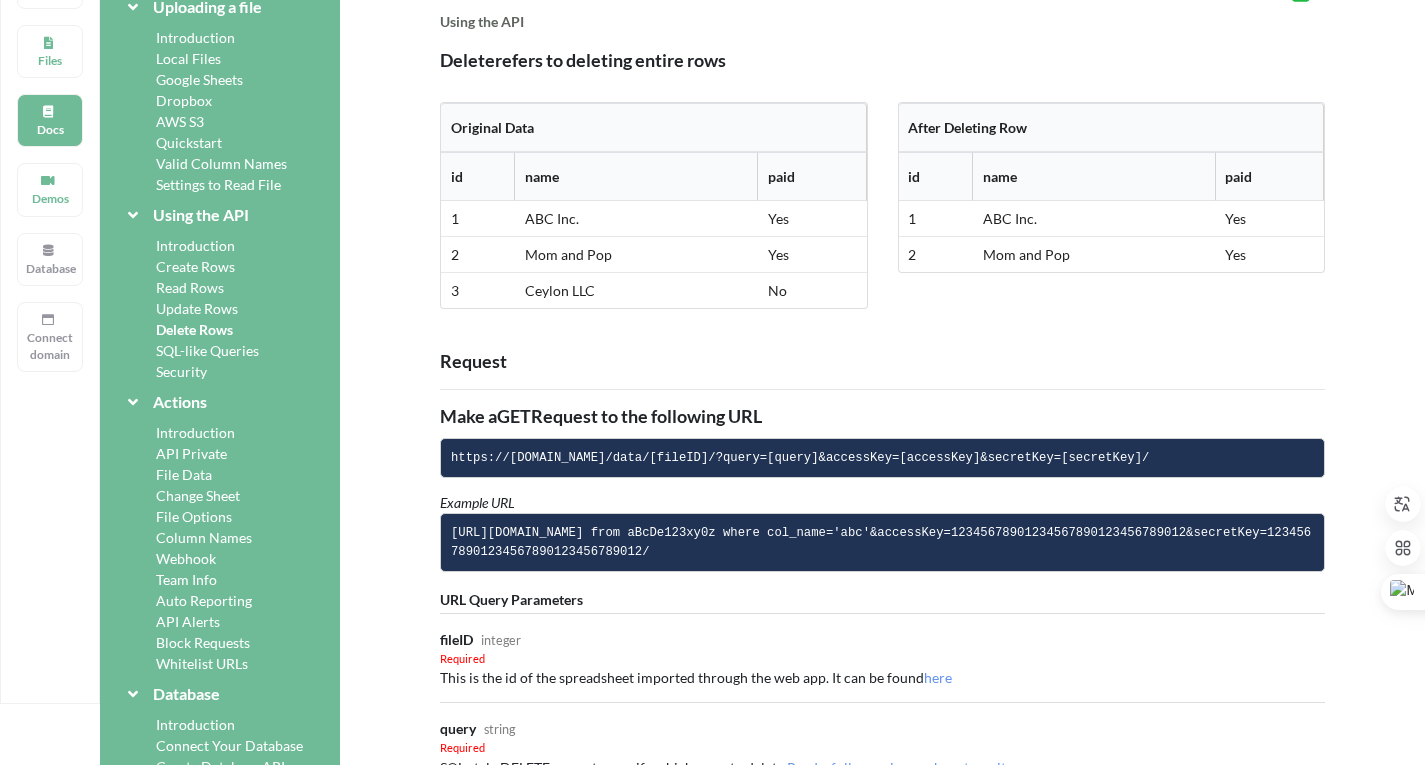 scroll, scrollTop: 126, scrollLeft: 0, axis: vertical 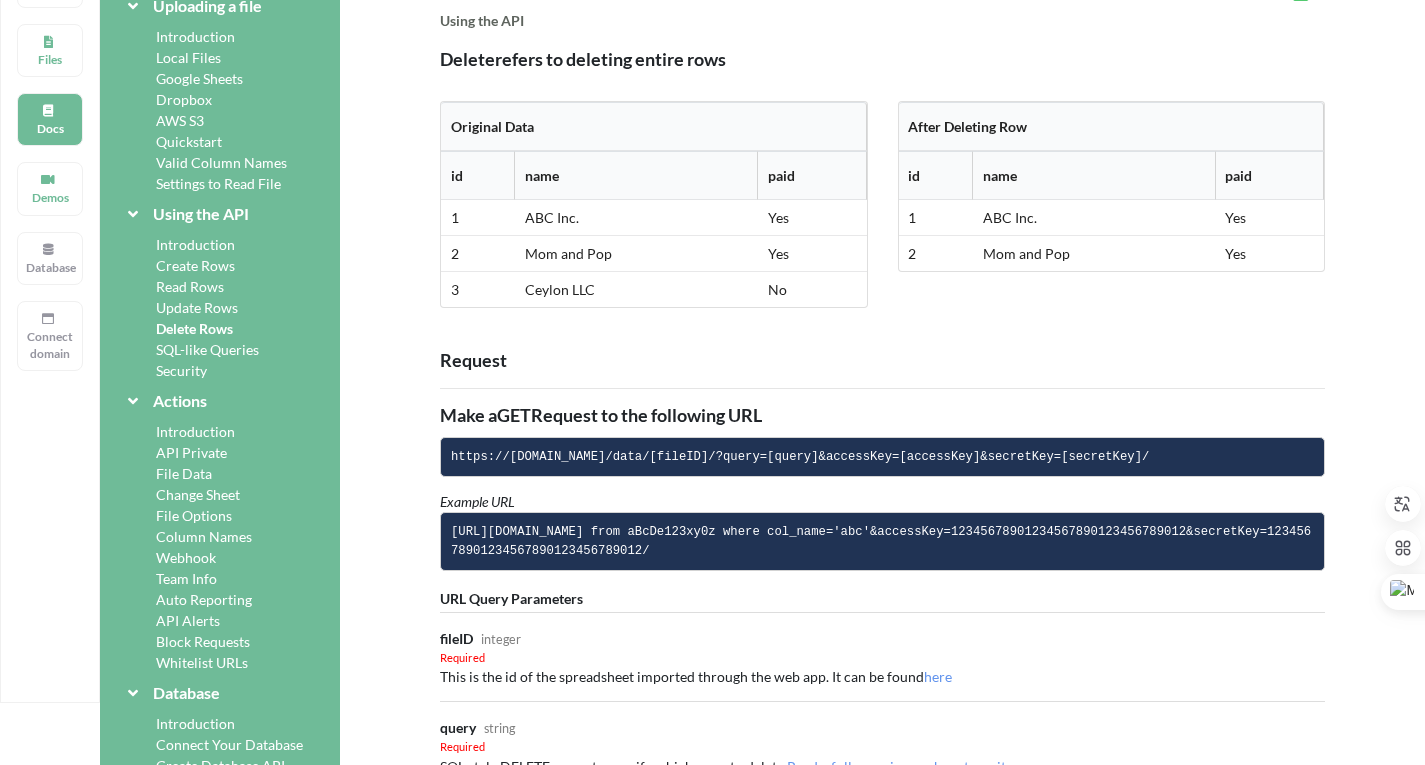 click on "Request" at bounding box center (882, 361) 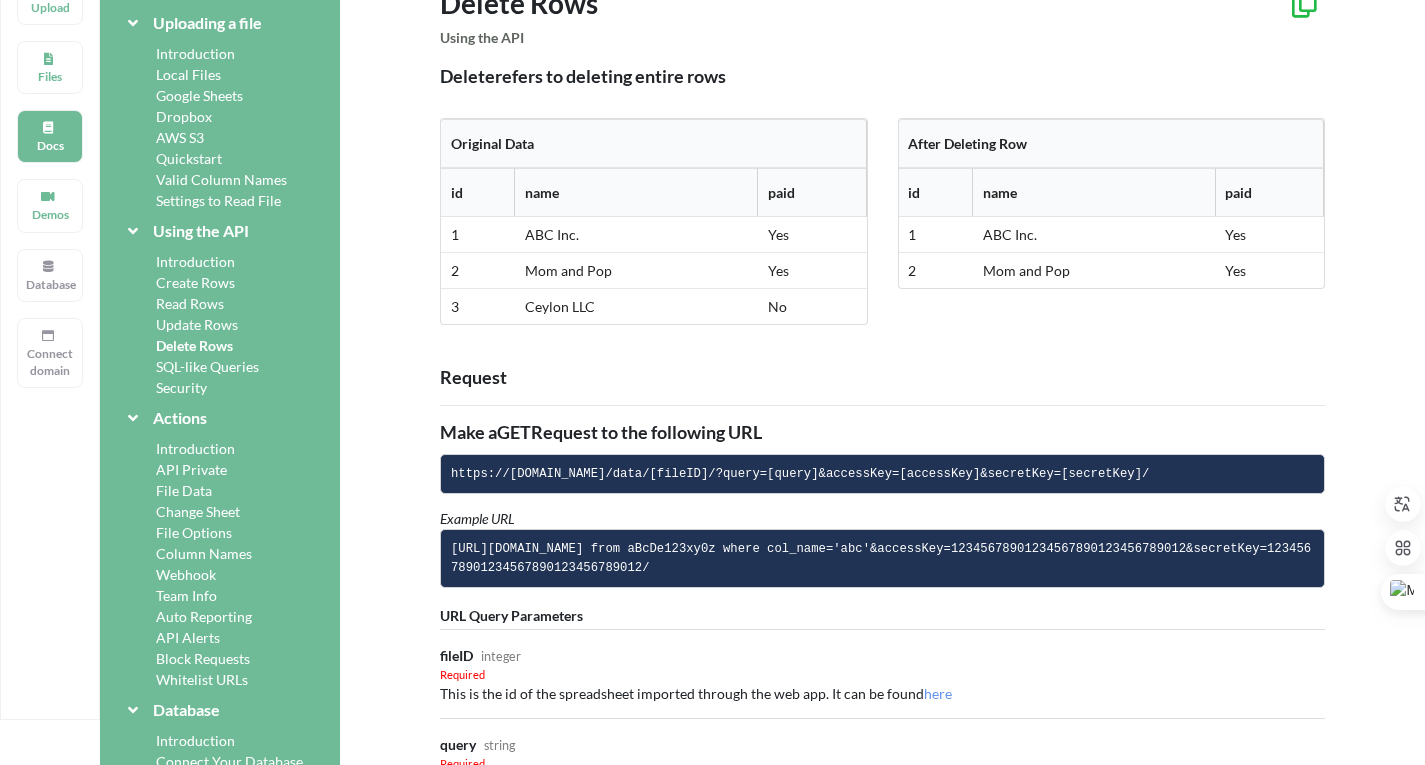 scroll, scrollTop: 107, scrollLeft: 0, axis: vertical 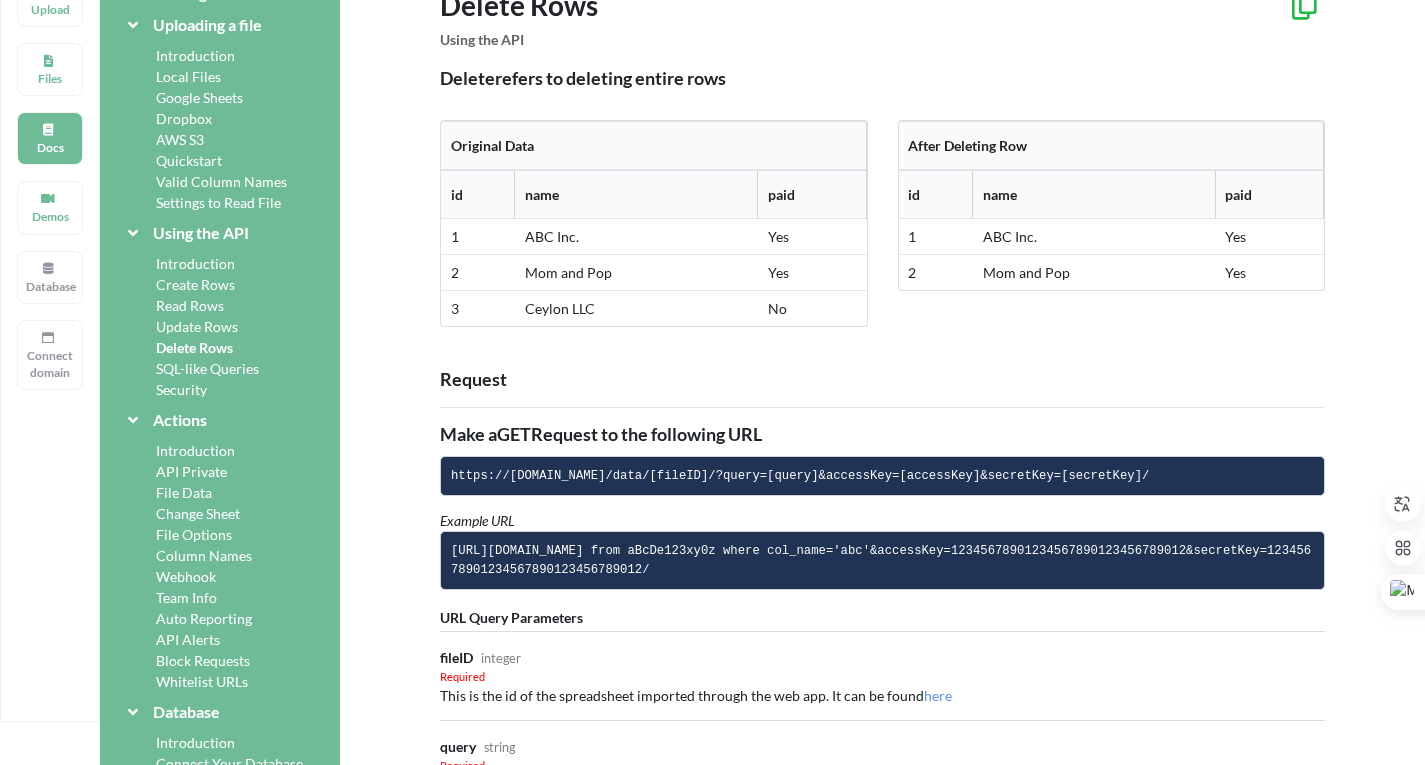 click on "SQL-like Queries" at bounding box center [220, 368] 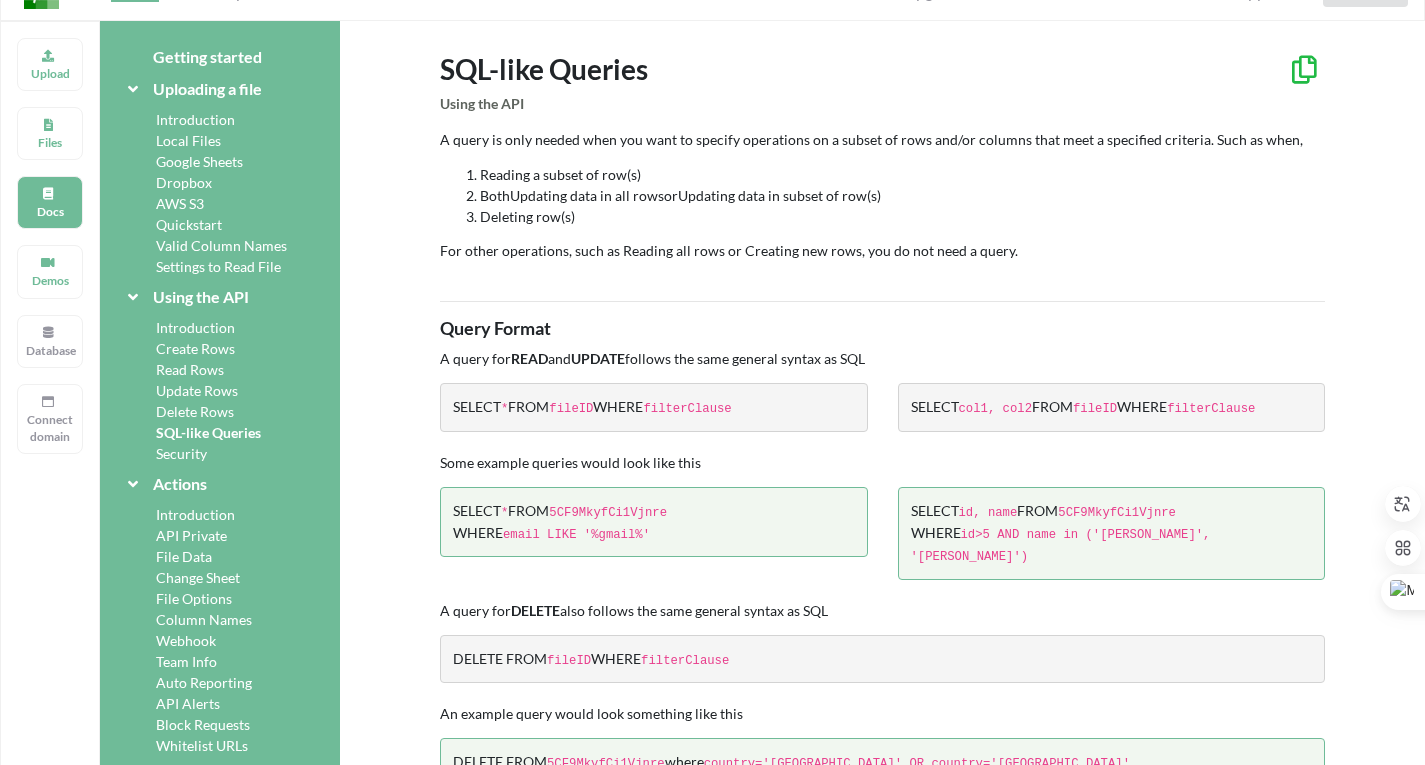 scroll, scrollTop: 38, scrollLeft: 0, axis: vertical 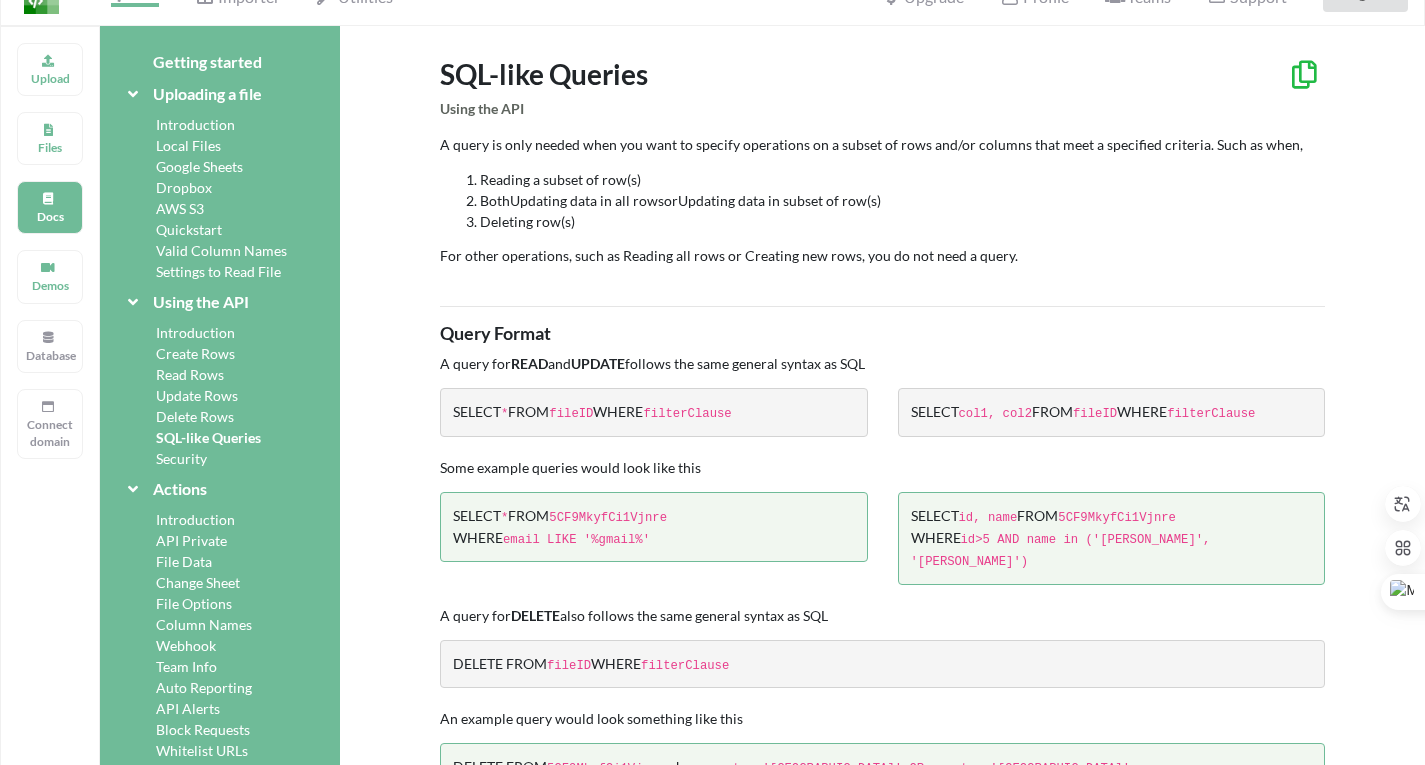 click on "For other operations, such as Reading all rows or Creating new rows, you do not need a query." at bounding box center [882, 256] 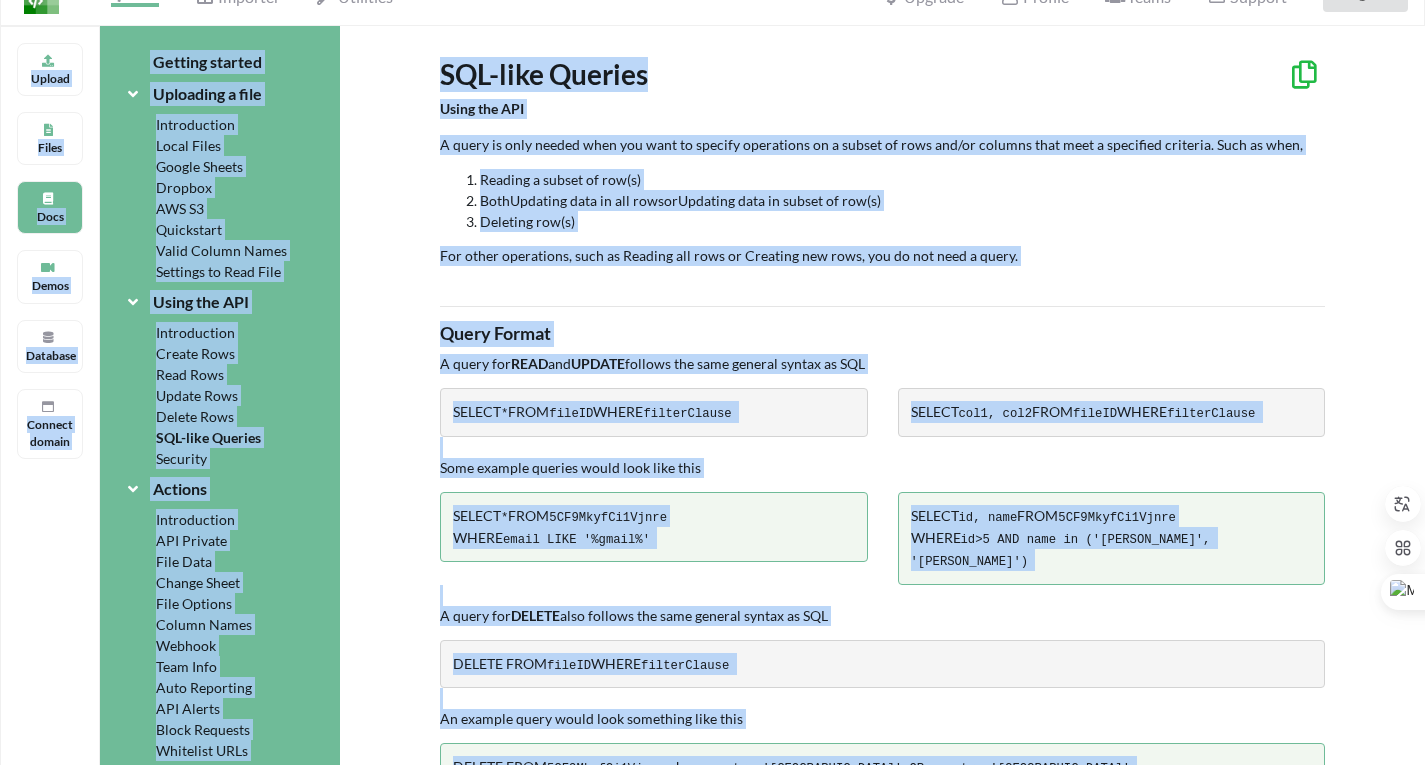 click on "For other operations, such as Reading all rows or Creating new rows, you do not need a query." at bounding box center [882, 256] 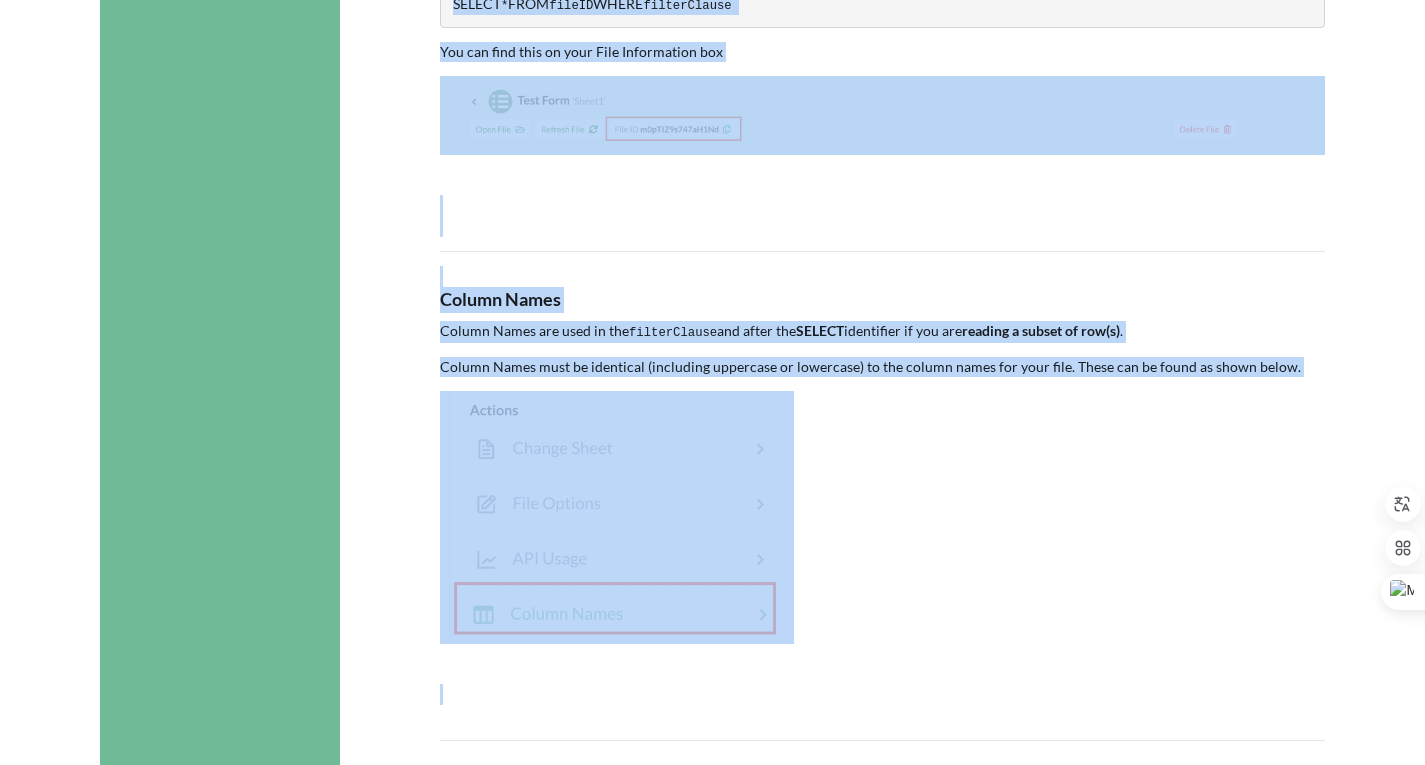 scroll, scrollTop: 1470, scrollLeft: 0, axis: vertical 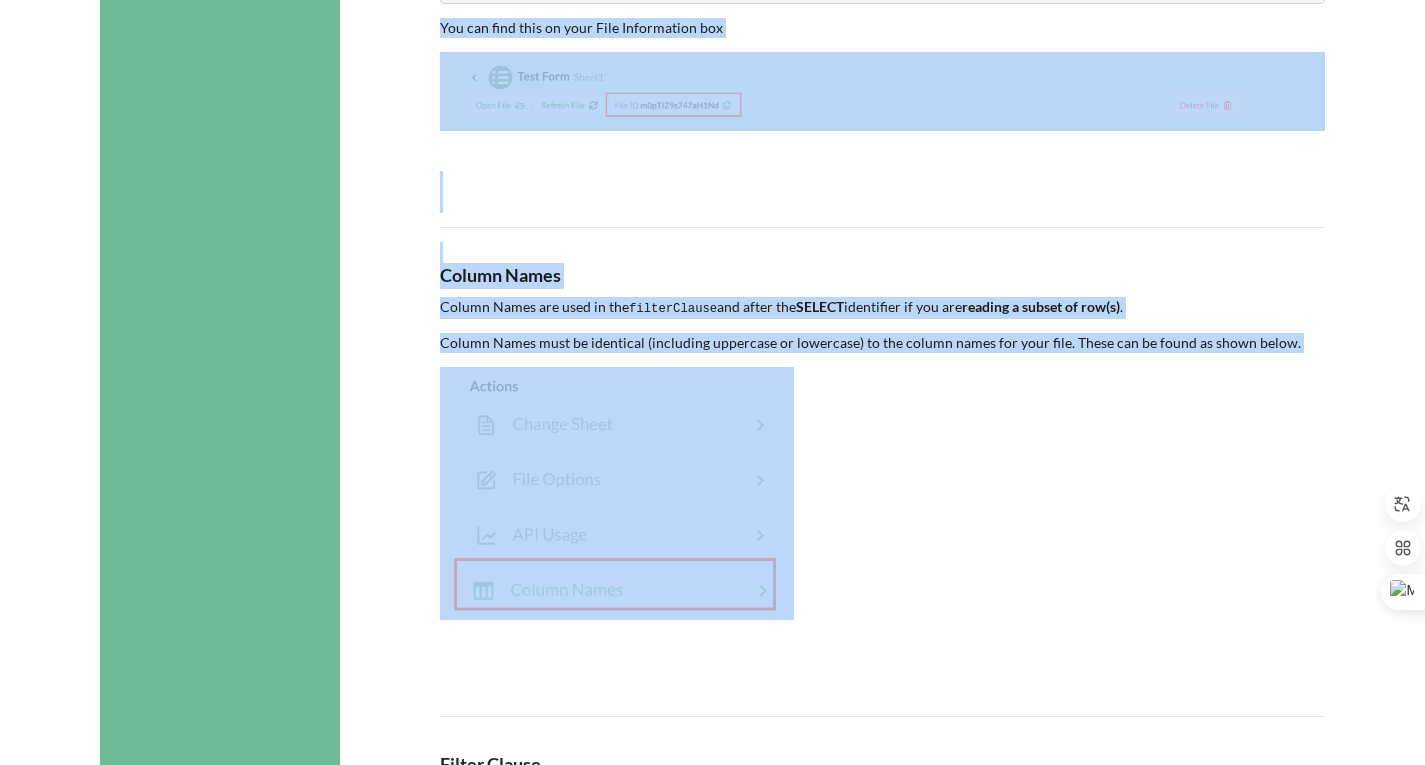drag, startPoint x: 434, startPoint y: 75, endPoint x: 864, endPoint y: 471, distance: 584.5648 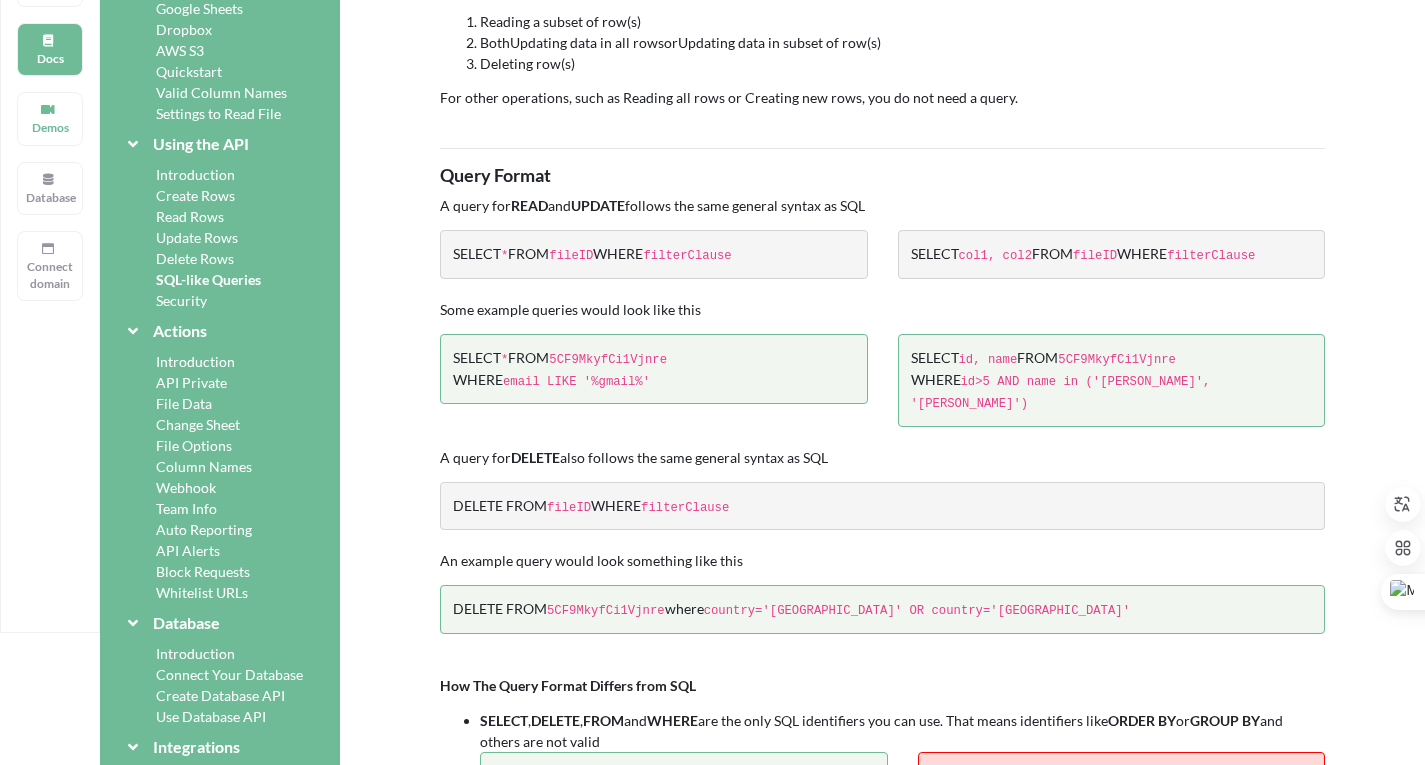 scroll, scrollTop: 190, scrollLeft: 0, axis: vertical 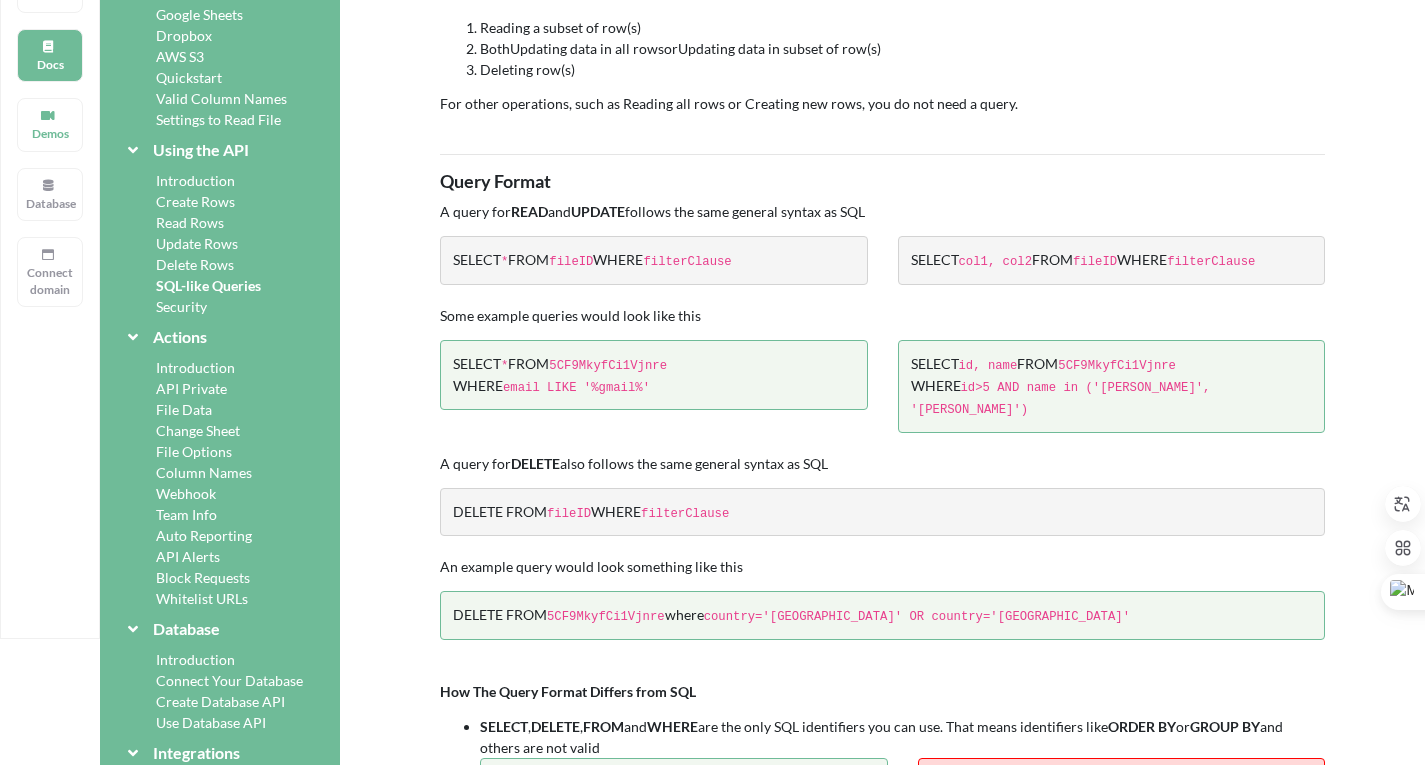 click on "Delete Rows" at bounding box center (220, 264) 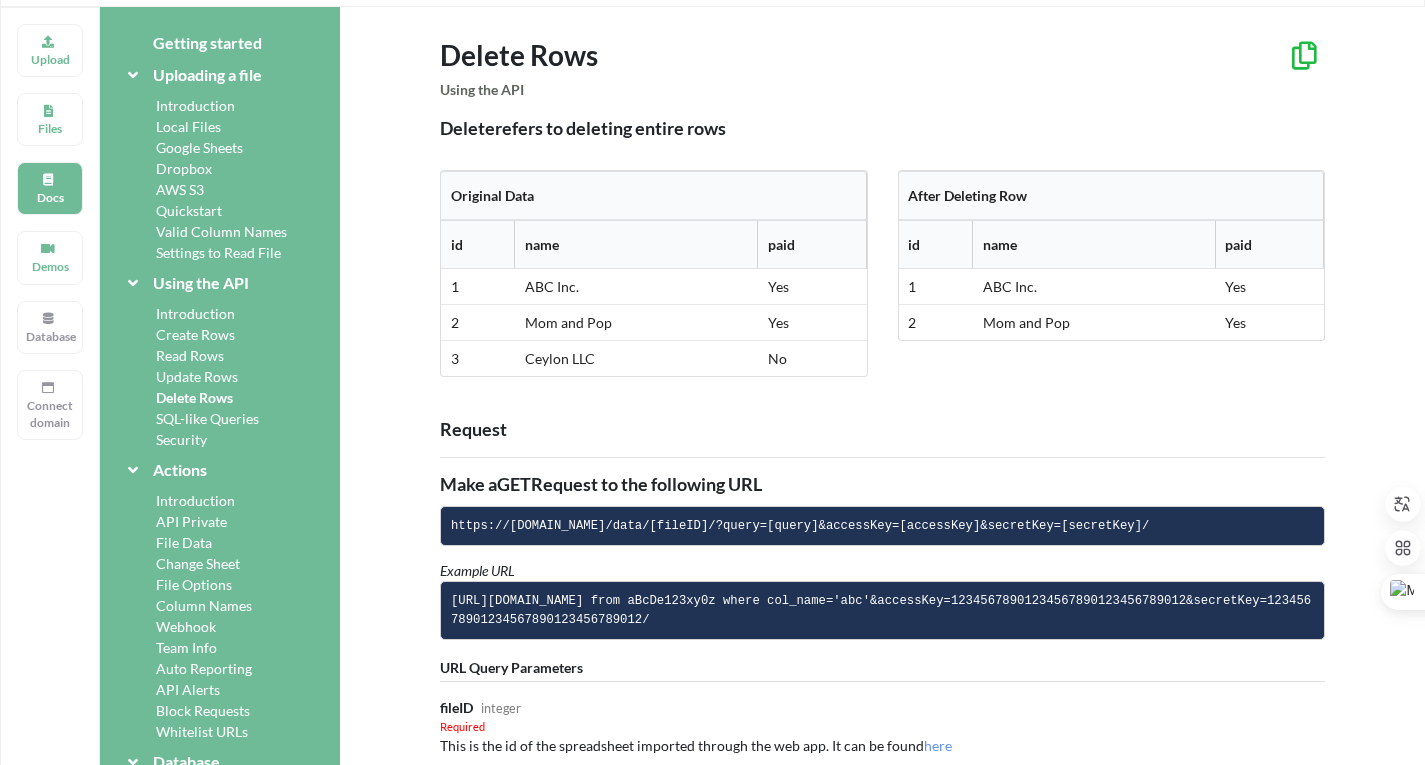 scroll, scrollTop: 0, scrollLeft: 0, axis: both 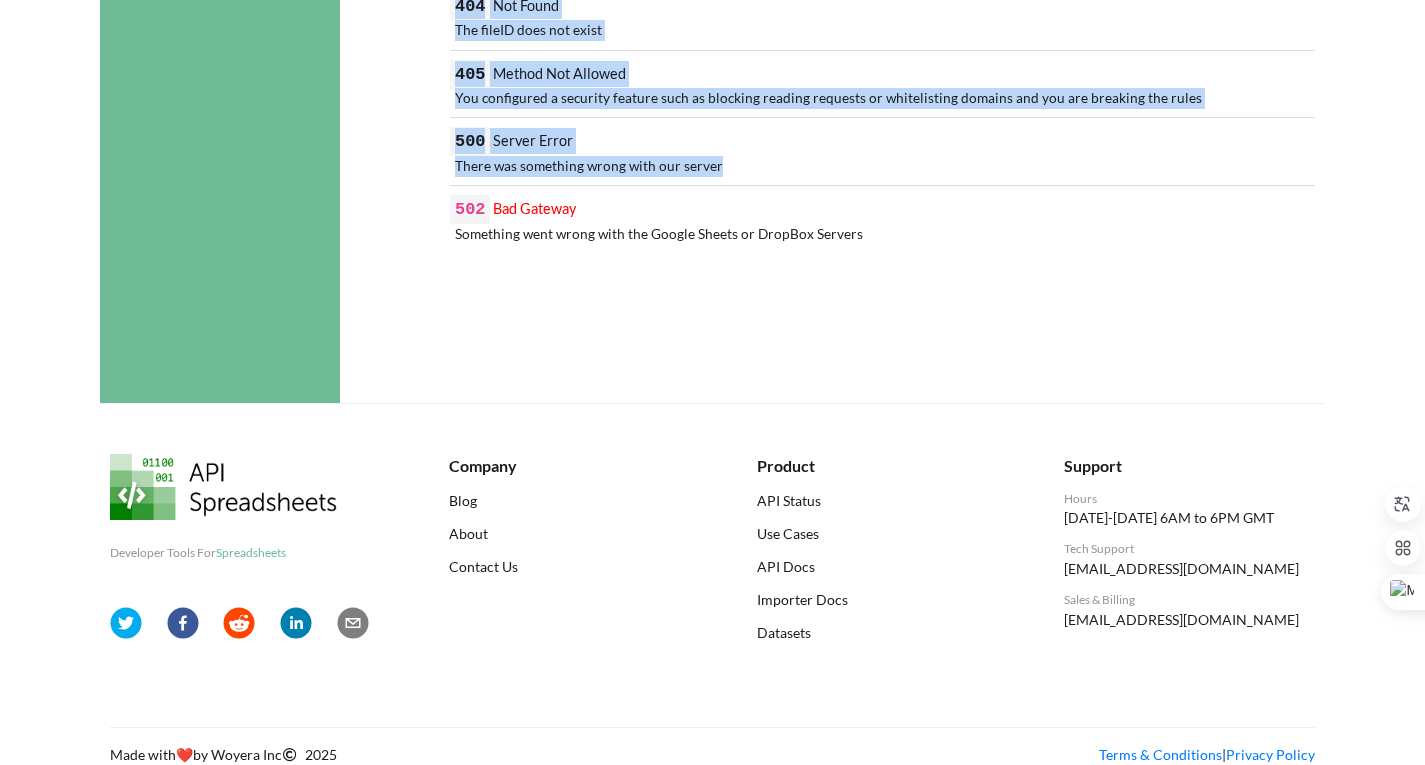 drag, startPoint x: 438, startPoint y: 100, endPoint x: 957, endPoint y: 251, distance: 540.52014 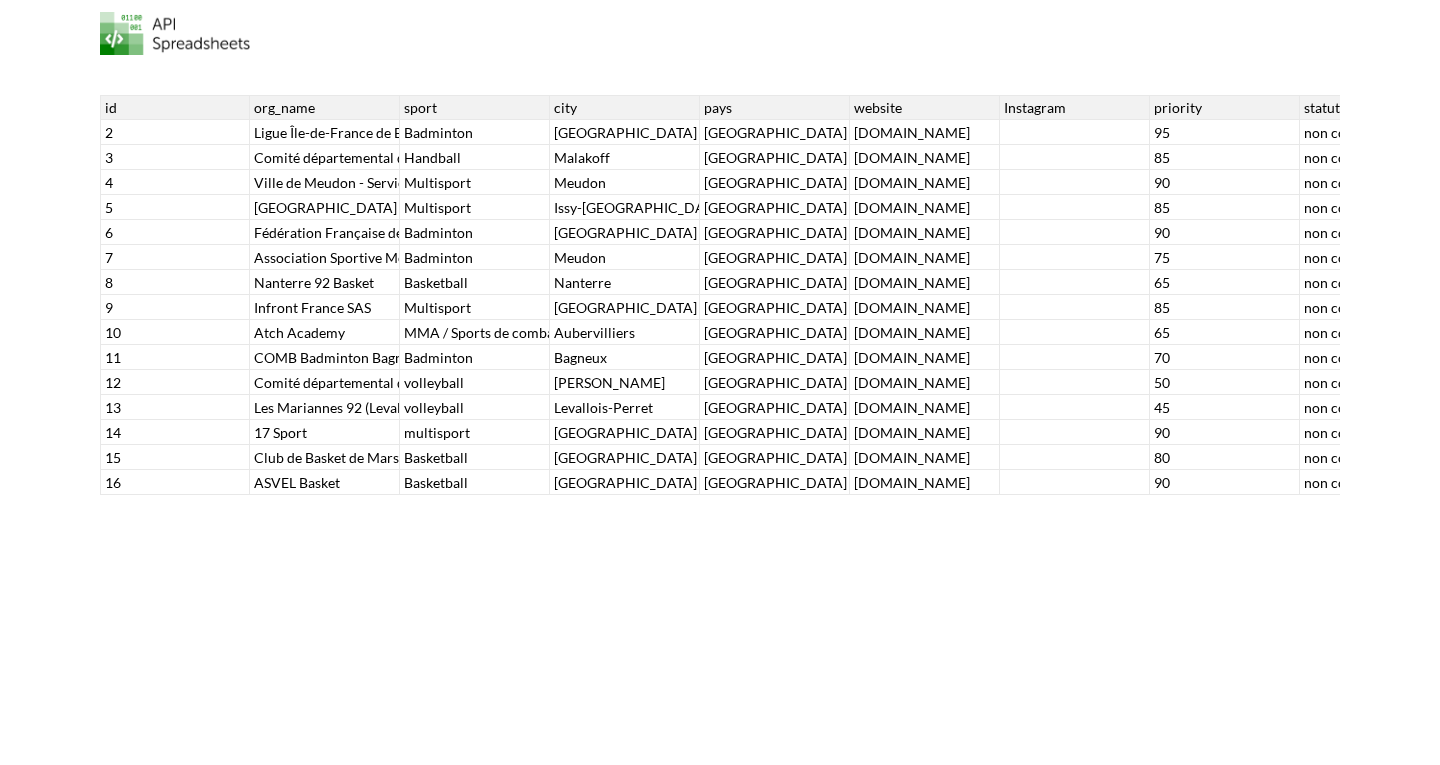scroll, scrollTop: 0, scrollLeft: 0, axis: both 